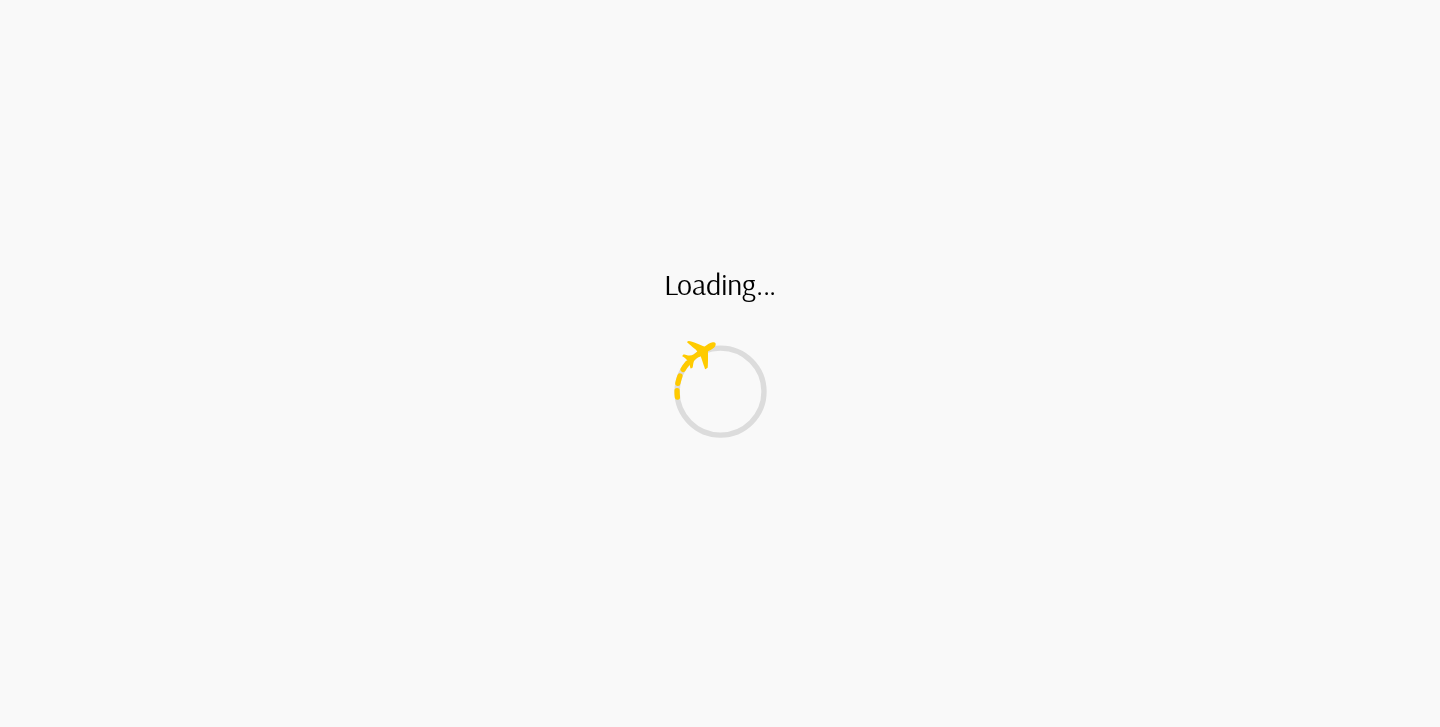 scroll, scrollTop: 0, scrollLeft: 0, axis: both 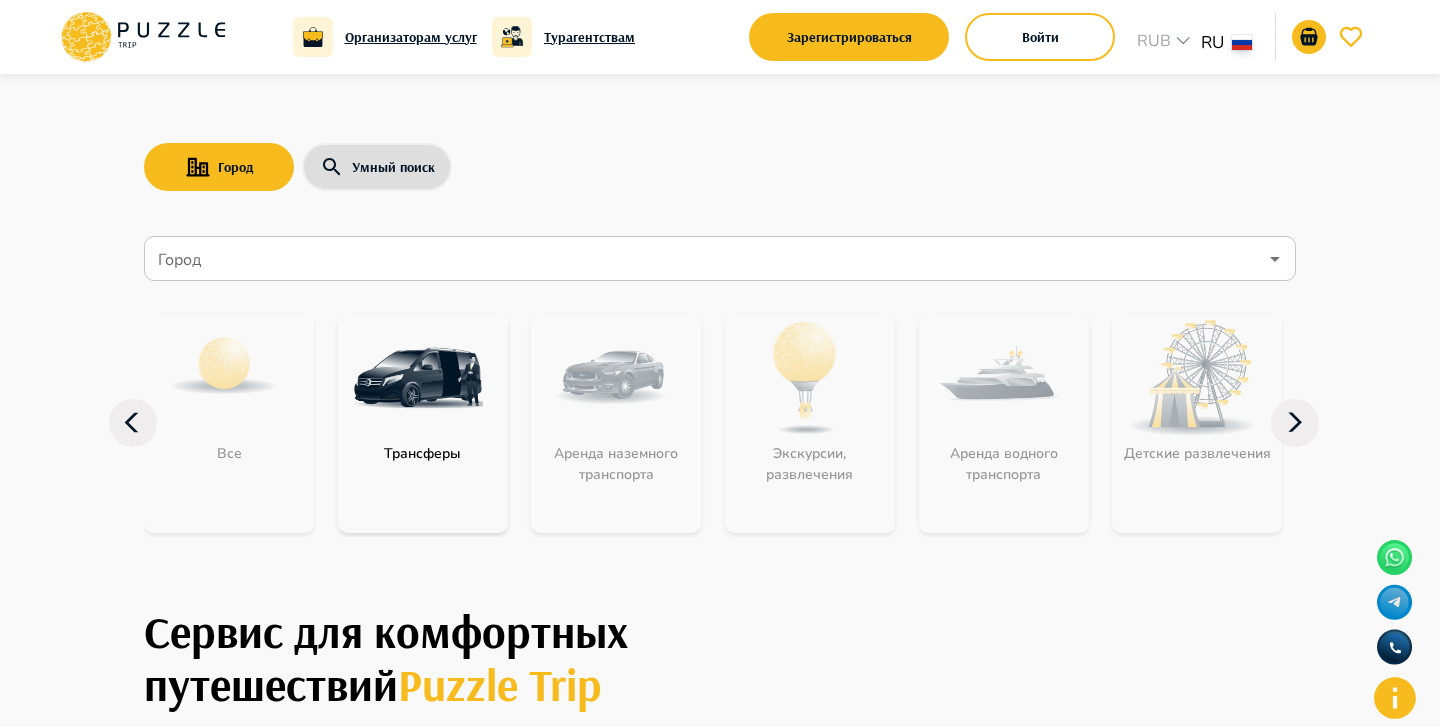 click at bounding box center [418, 378] 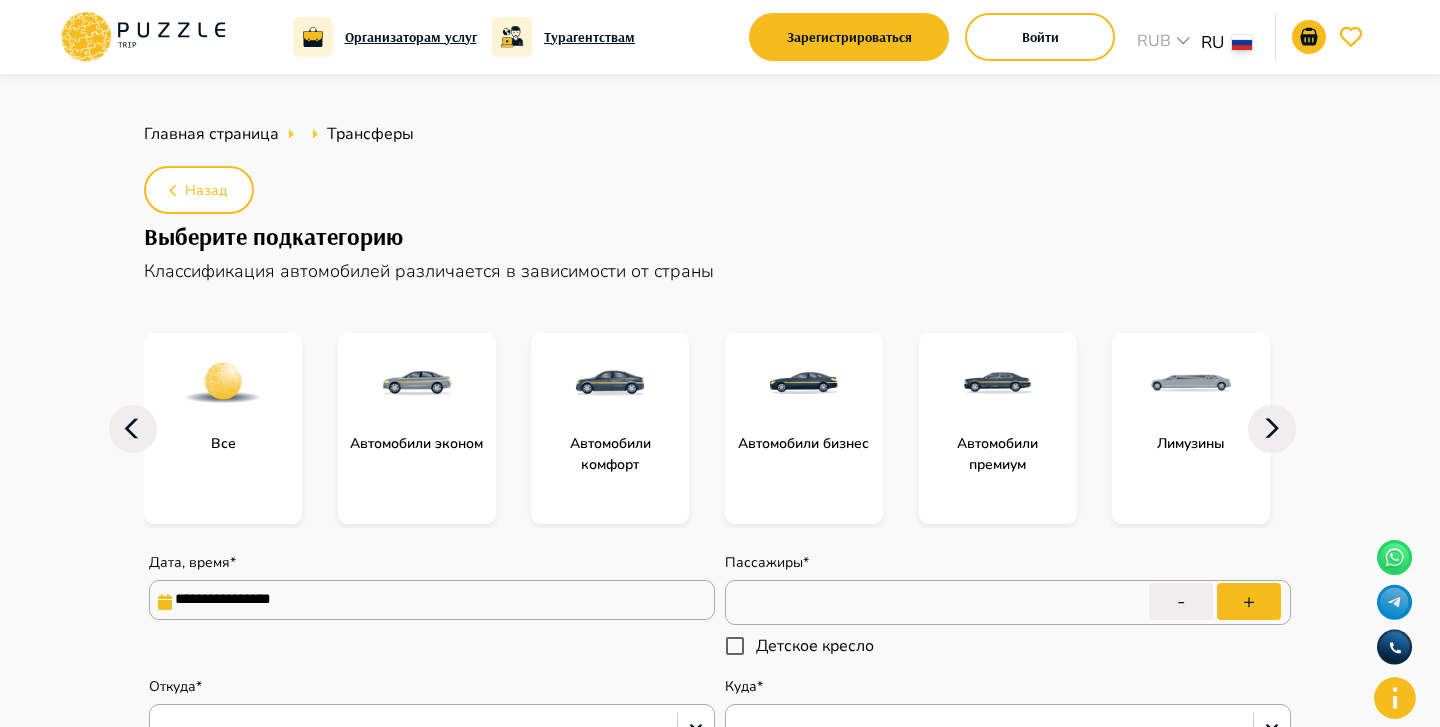 type on "*" 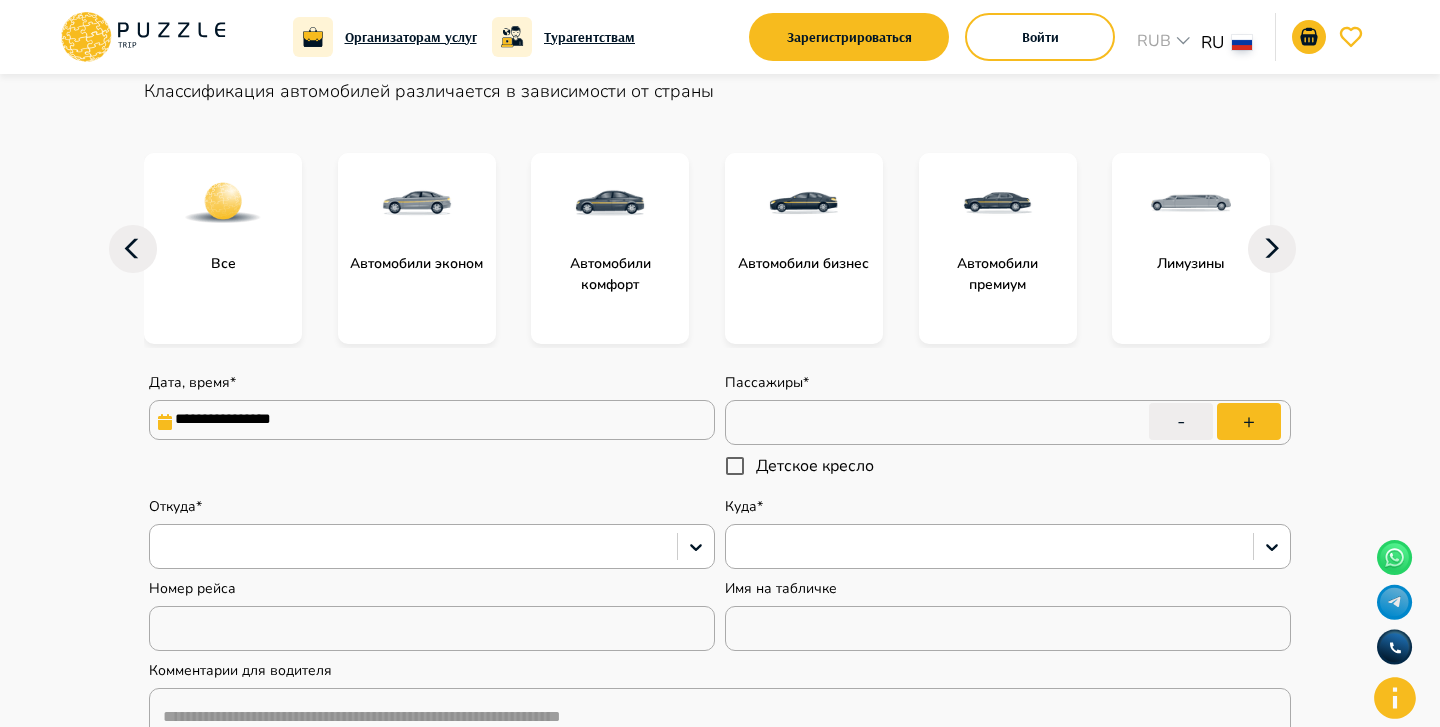 scroll, scrollTop: 184, scrollLeft: 0, axis: vertical 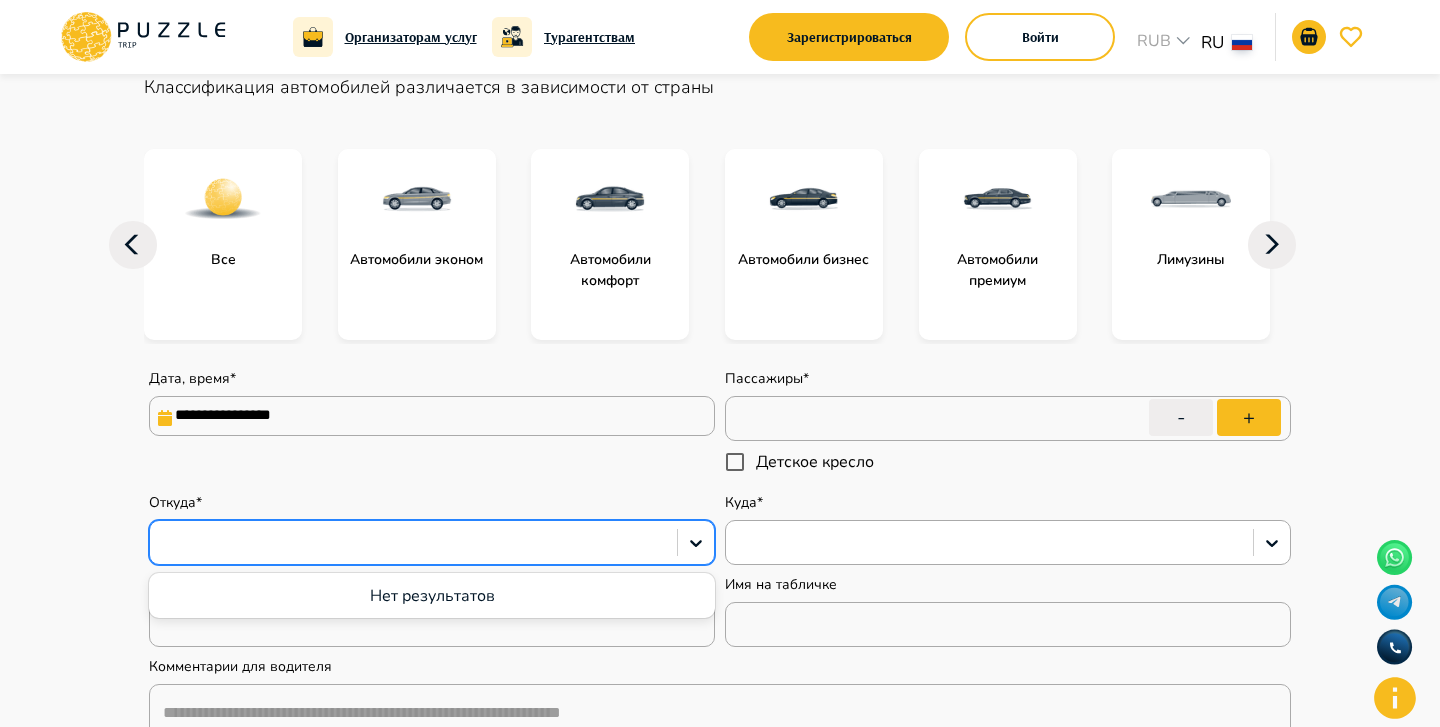 click at bounding box center (413, 543) 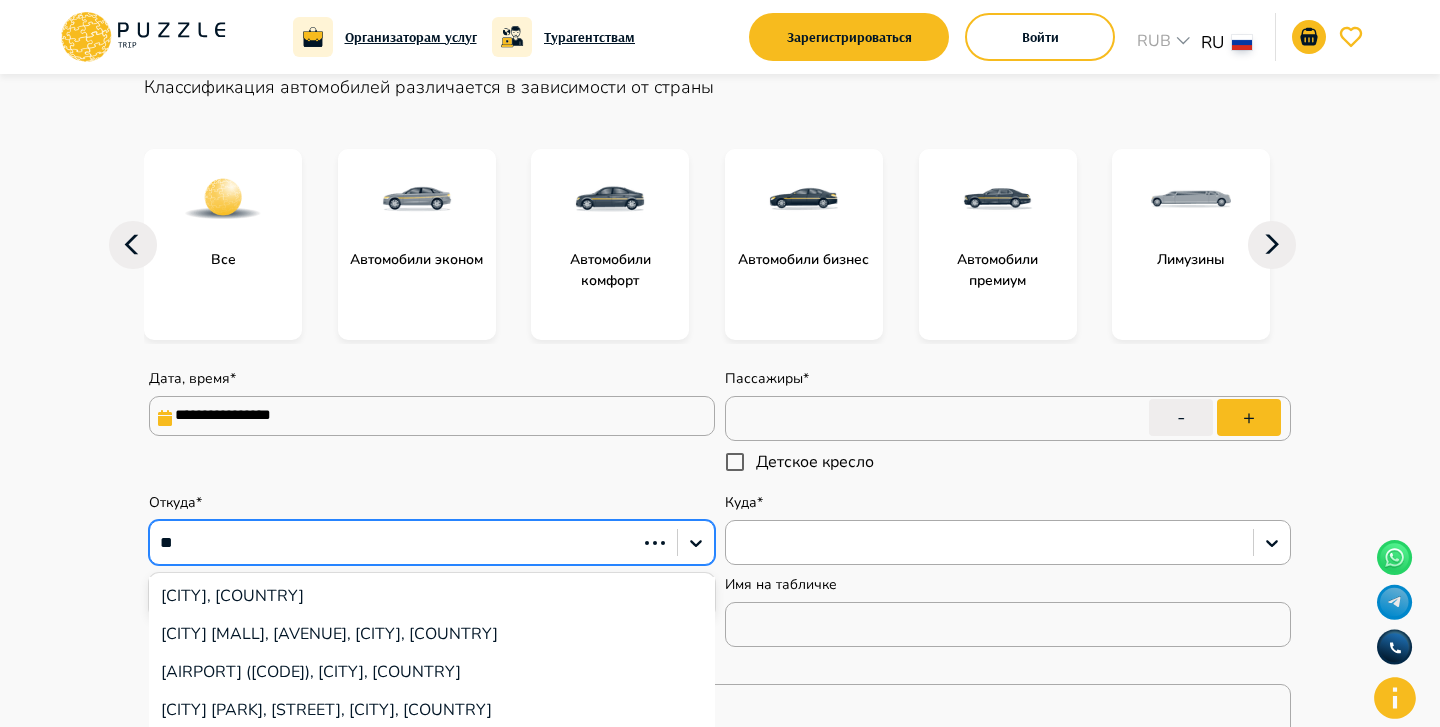 type on "*" 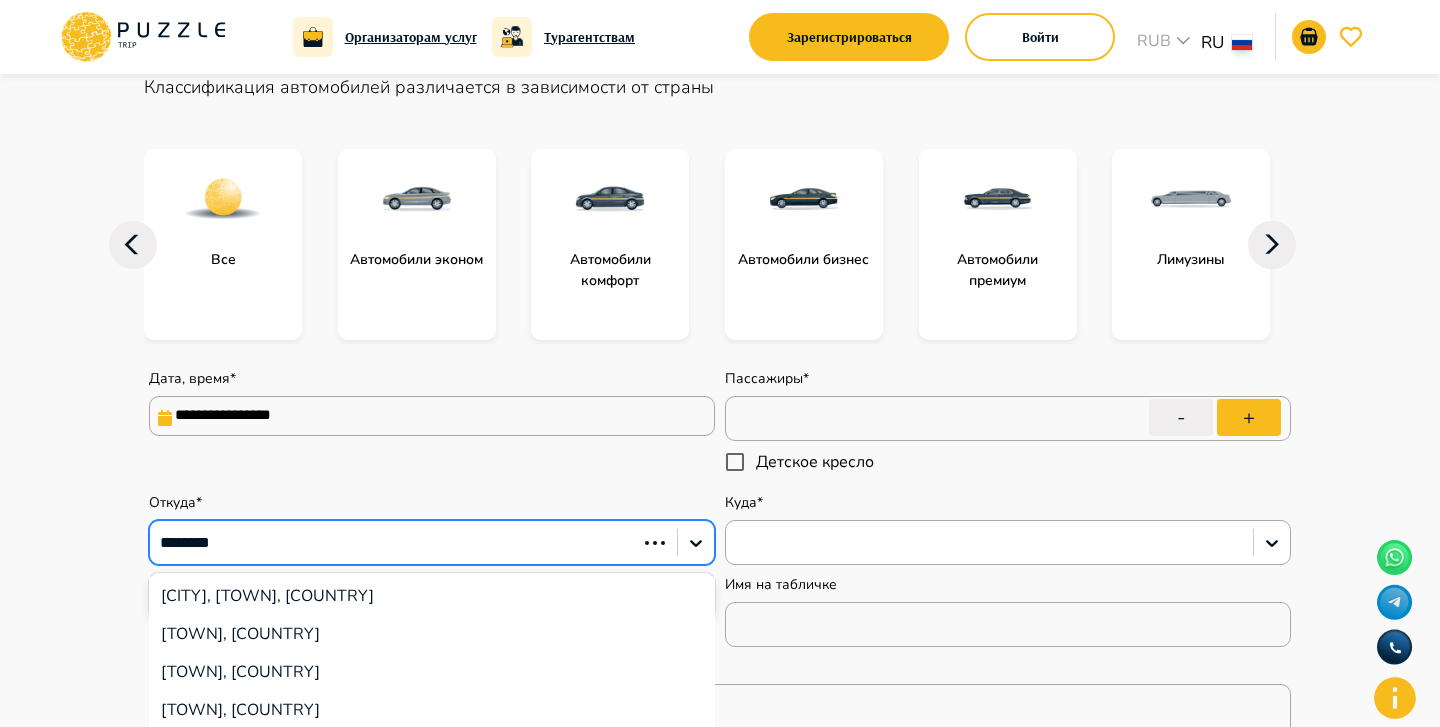 type on "********" 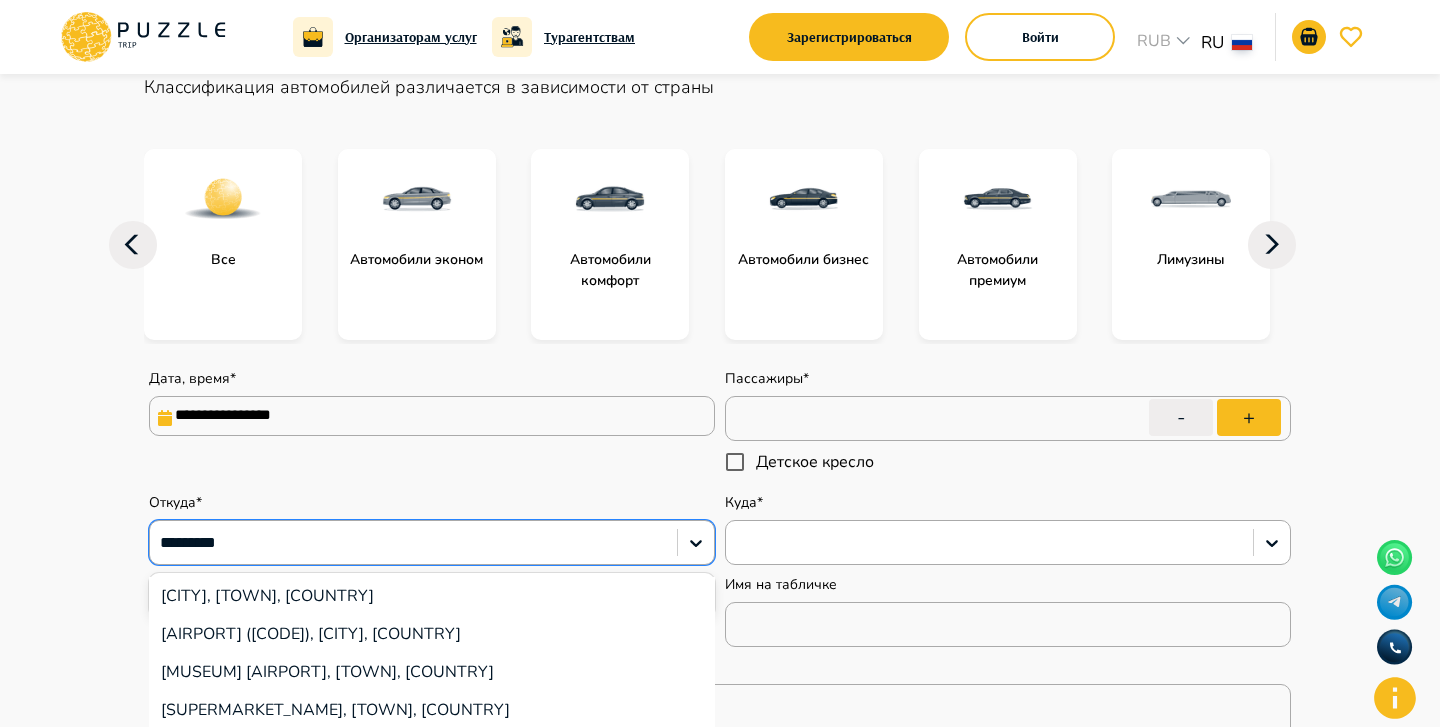 click on "Международный Аэропорт “Звартноц” (EVN), [CITY], [COUNTRY]" at bounding box center (432, 634) 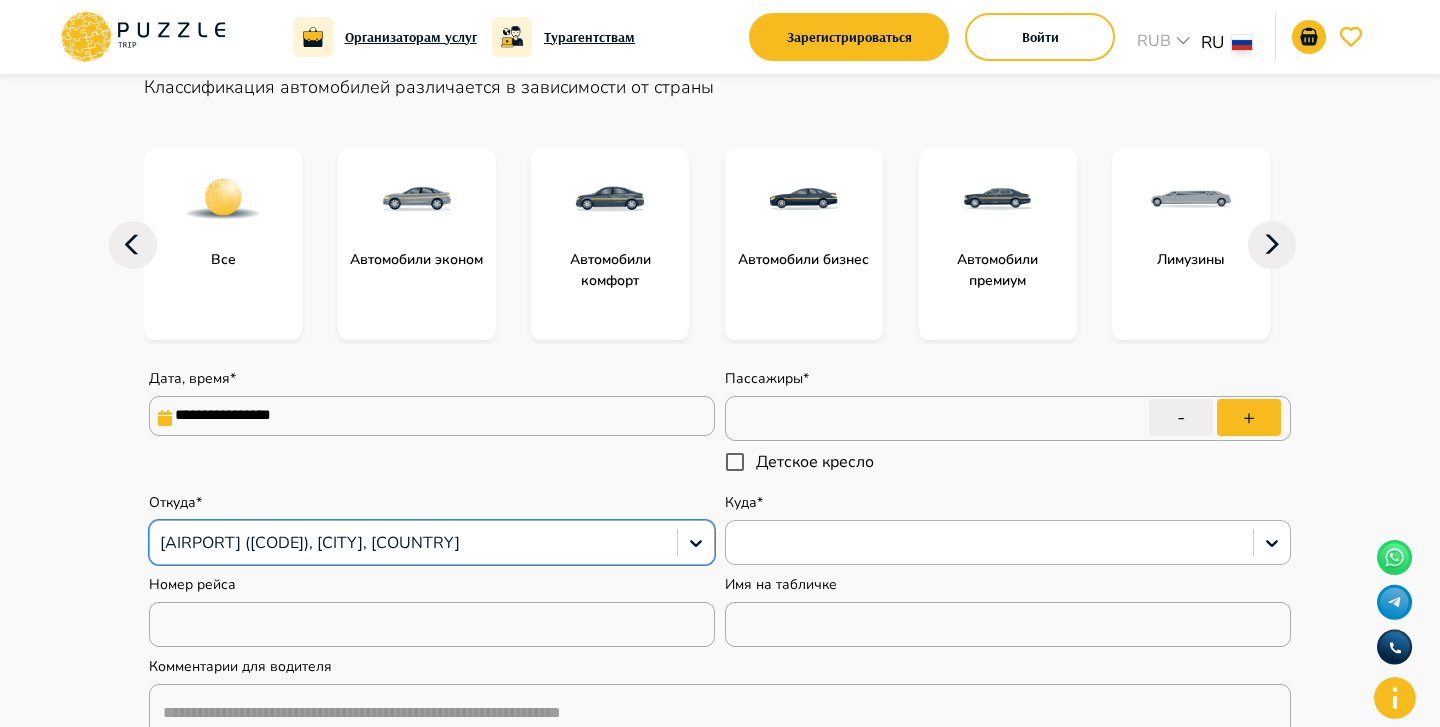 click at bounding box center (989, 543) 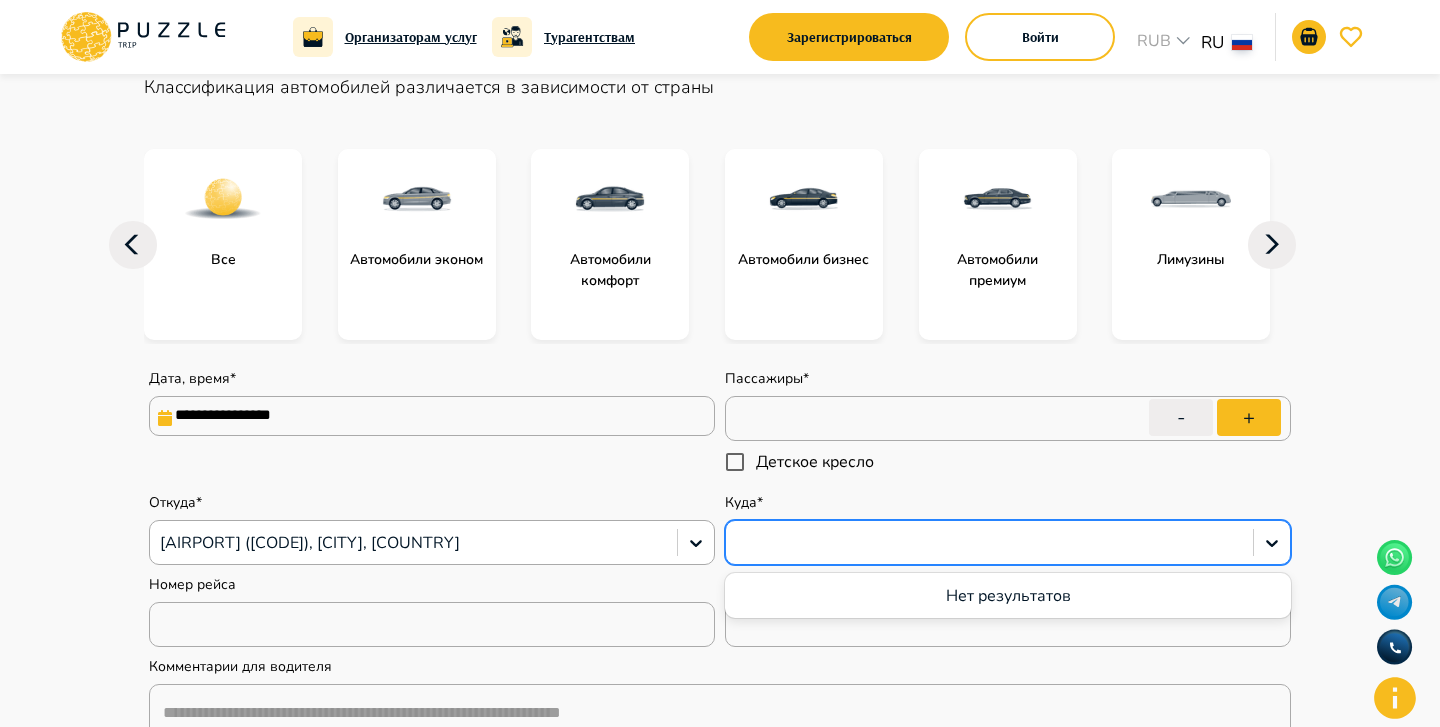 type on "*" 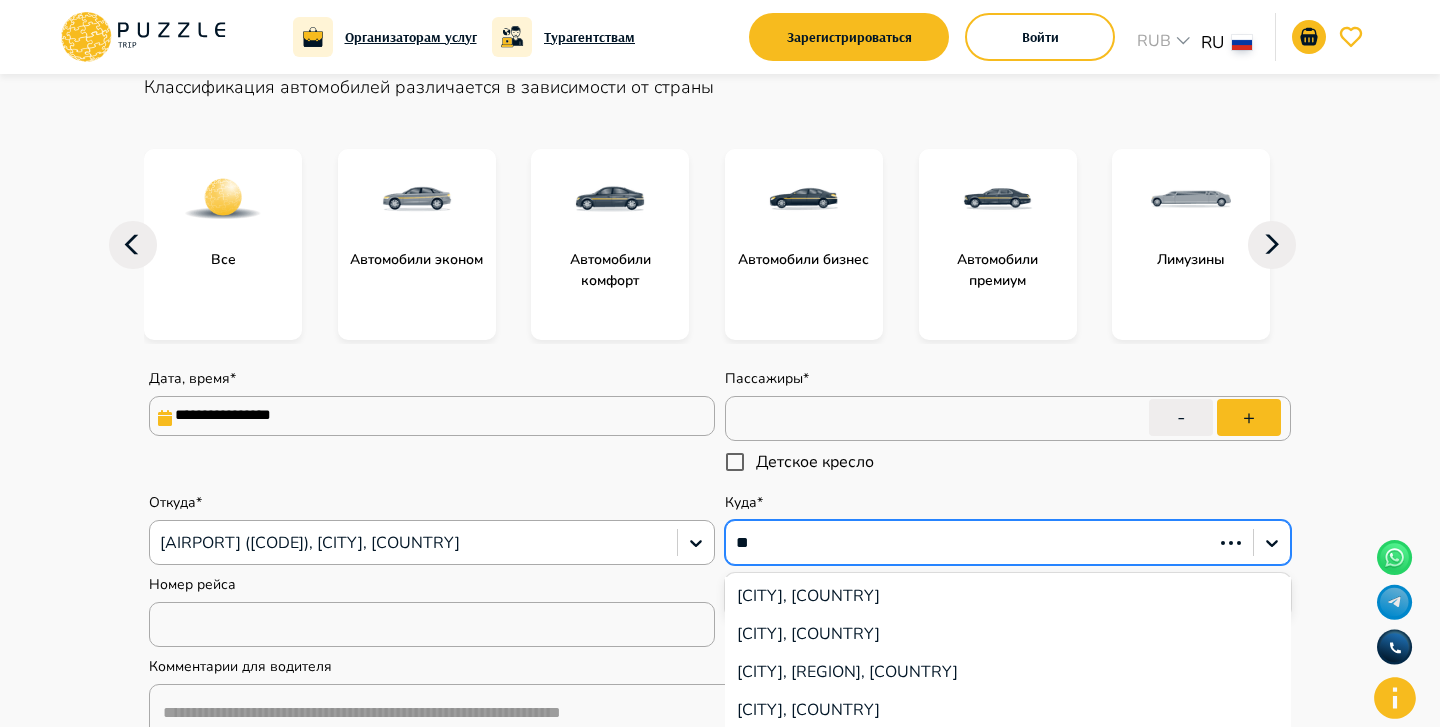 type on "*" 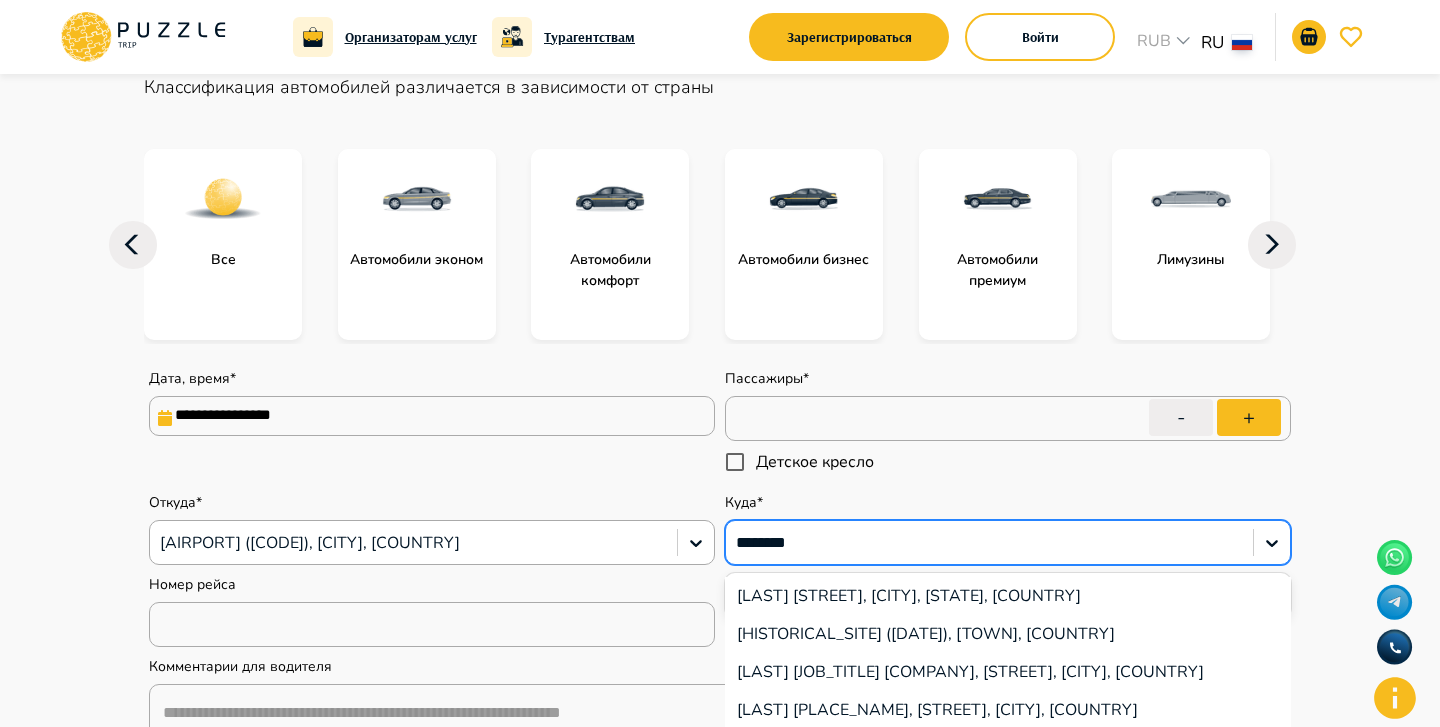 type on "*********" 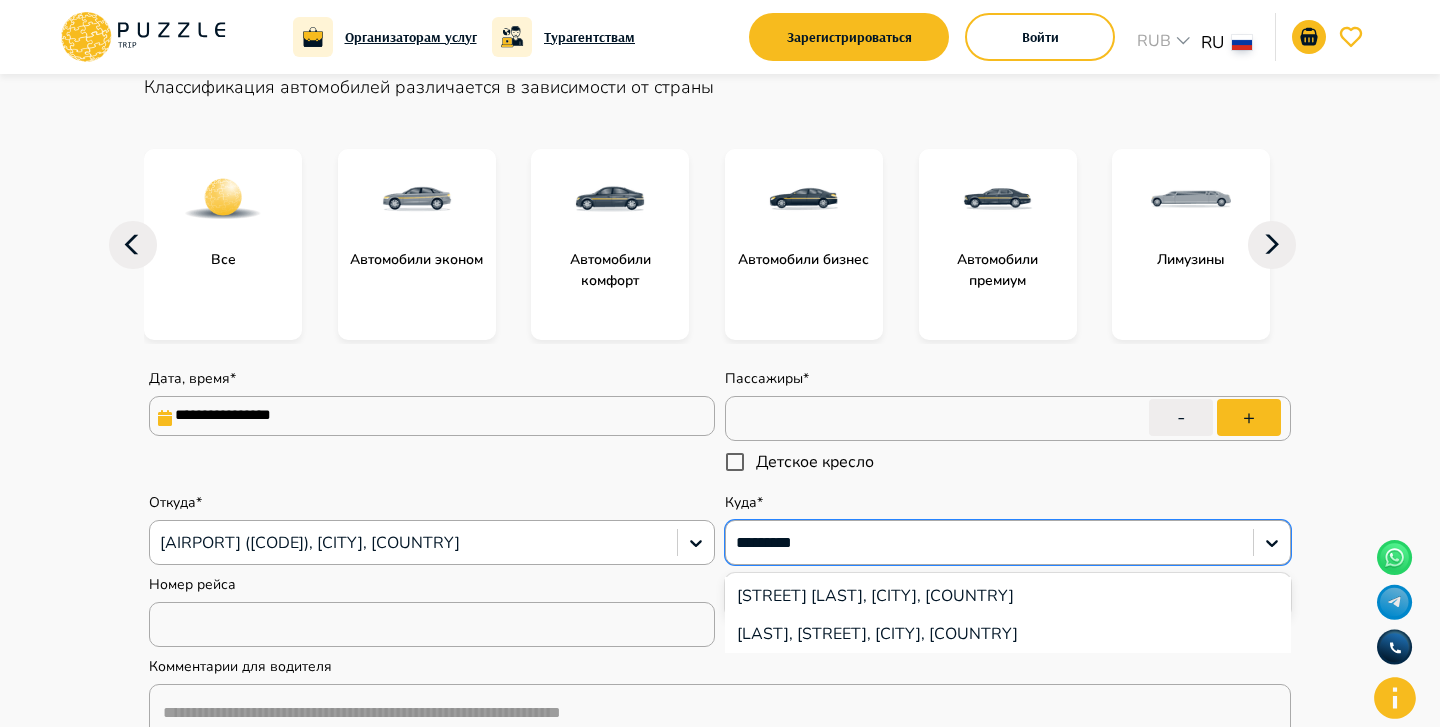 click on "улица Карапет Улнеци, [CITY], [COUNTRY]" at bounding box center [1008, 596] 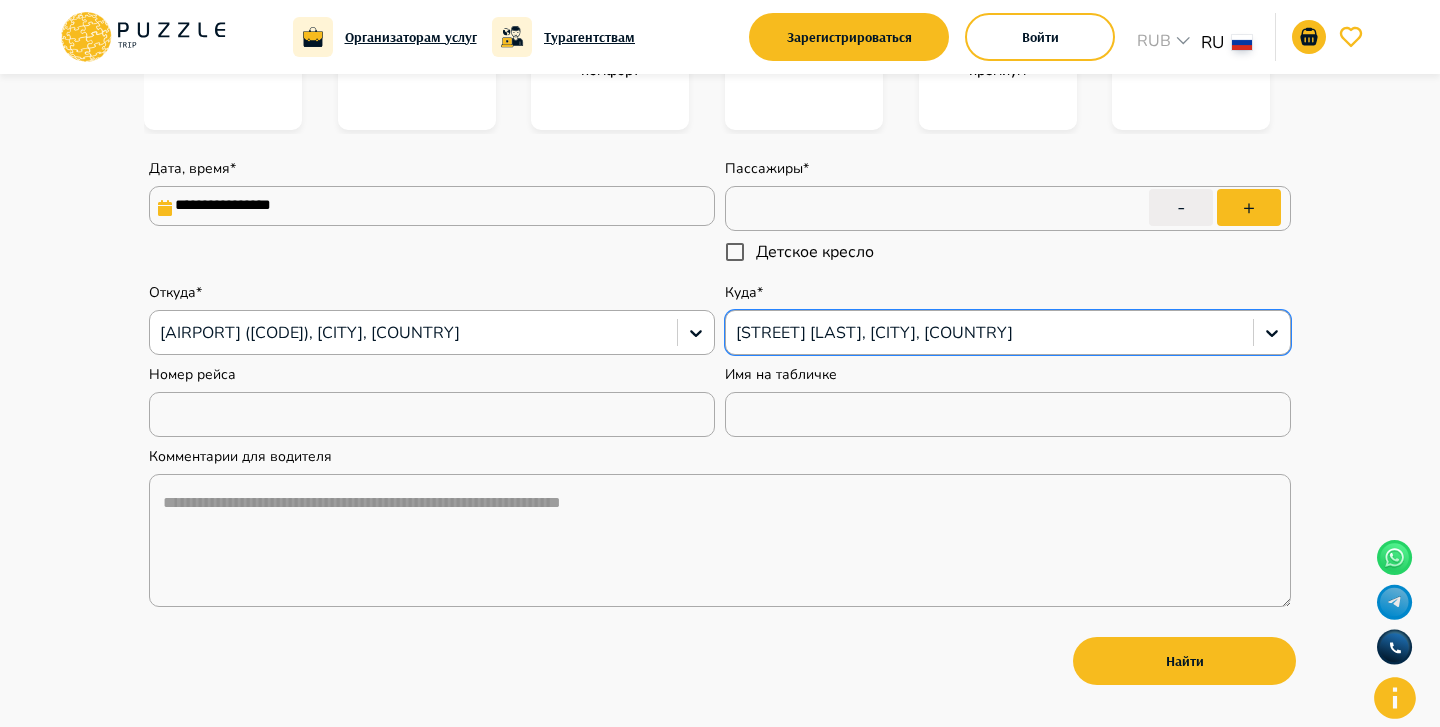 scroll, scrollTop: 404, scrollLeft: 0, axis: vertical 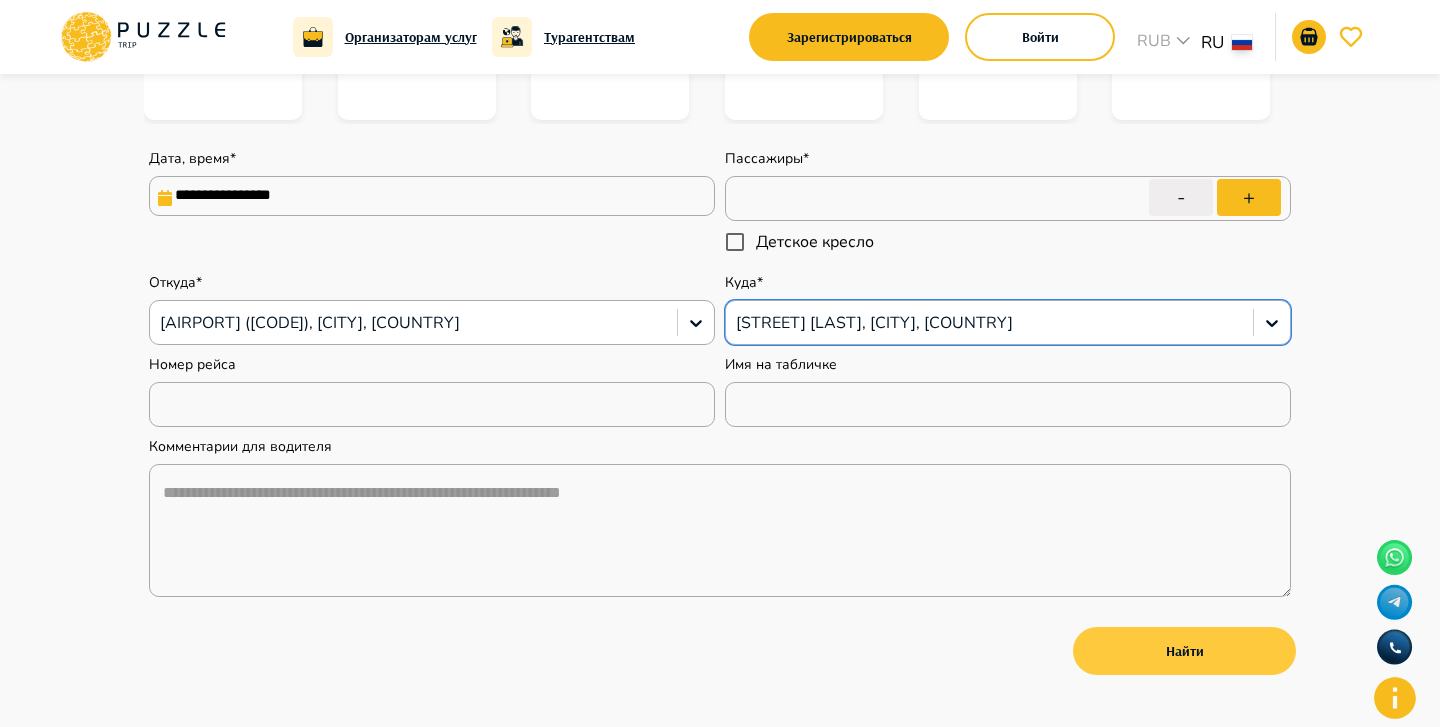 click on "Найти" at bounding box center [1184, 651] 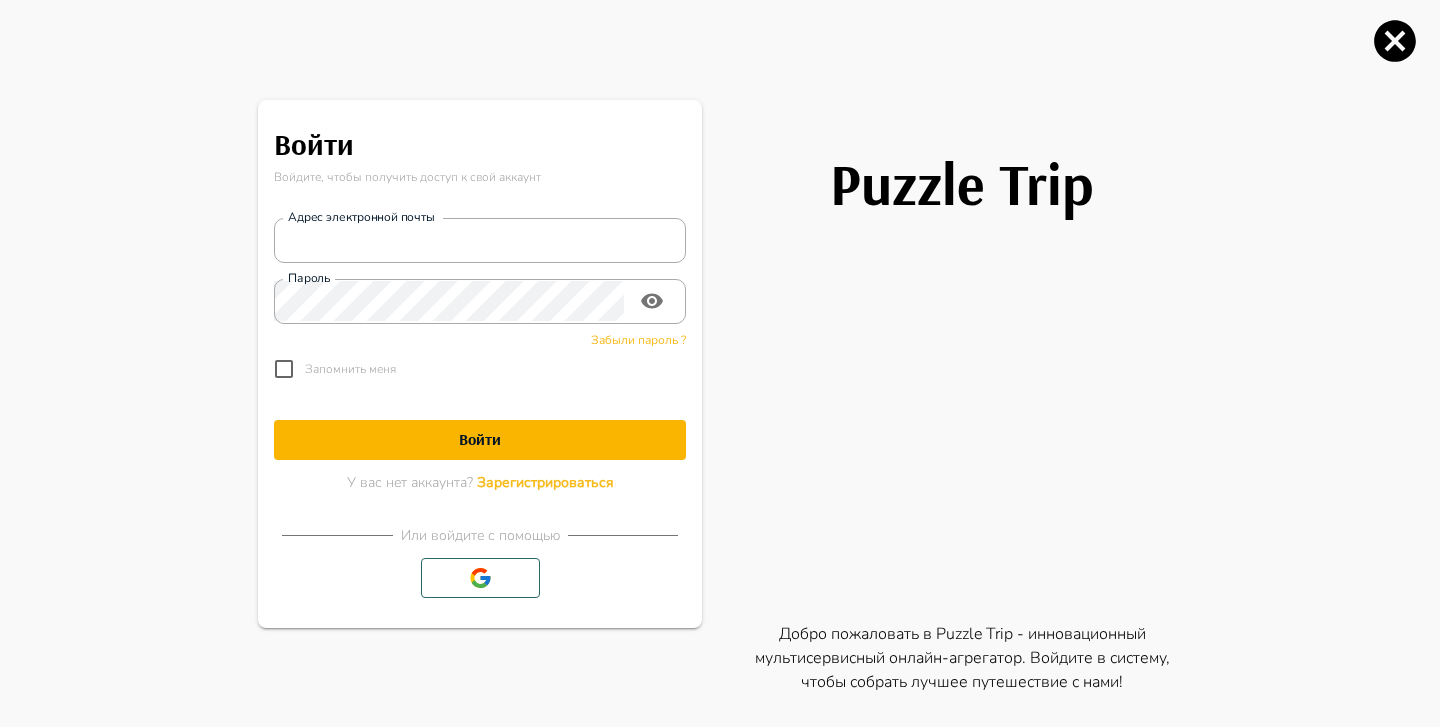 type on "*" 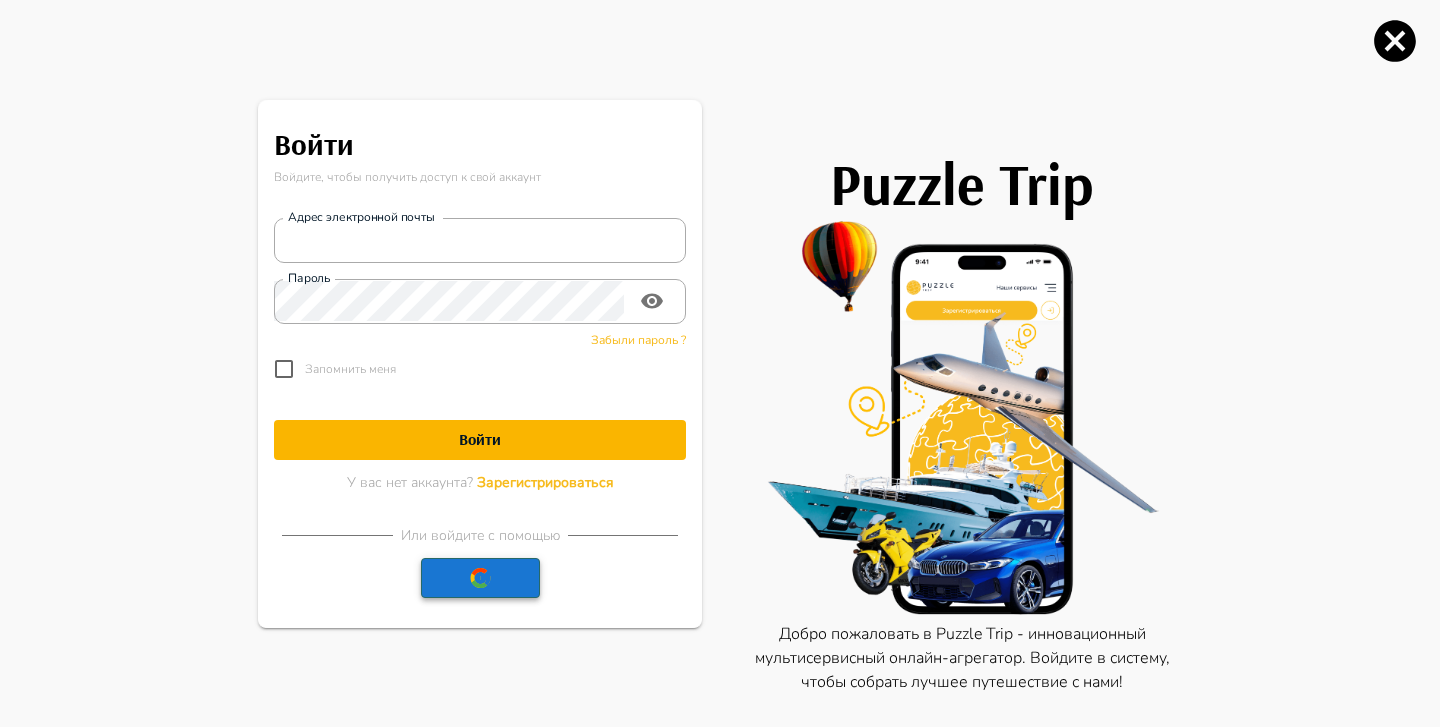 click 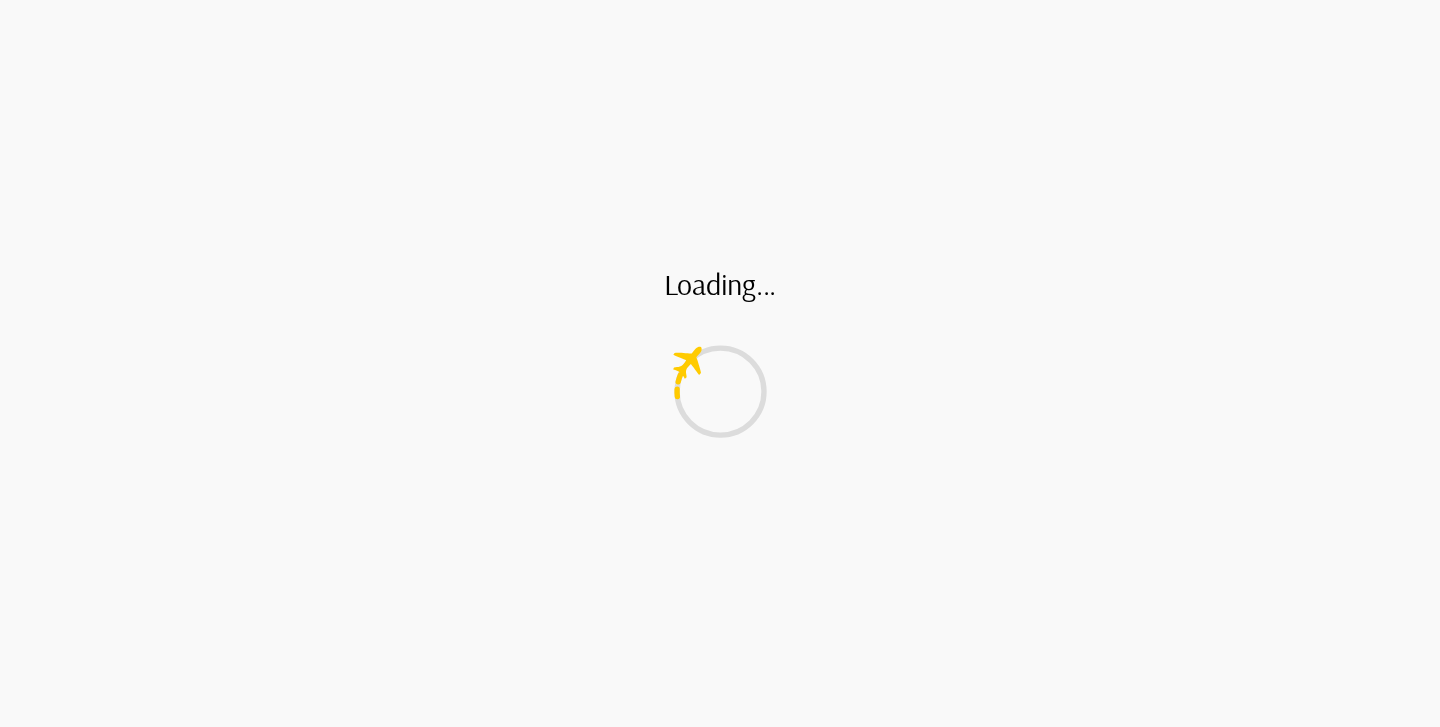 scroll, scrollTop: 0, scrollLeft: 0, axis: both 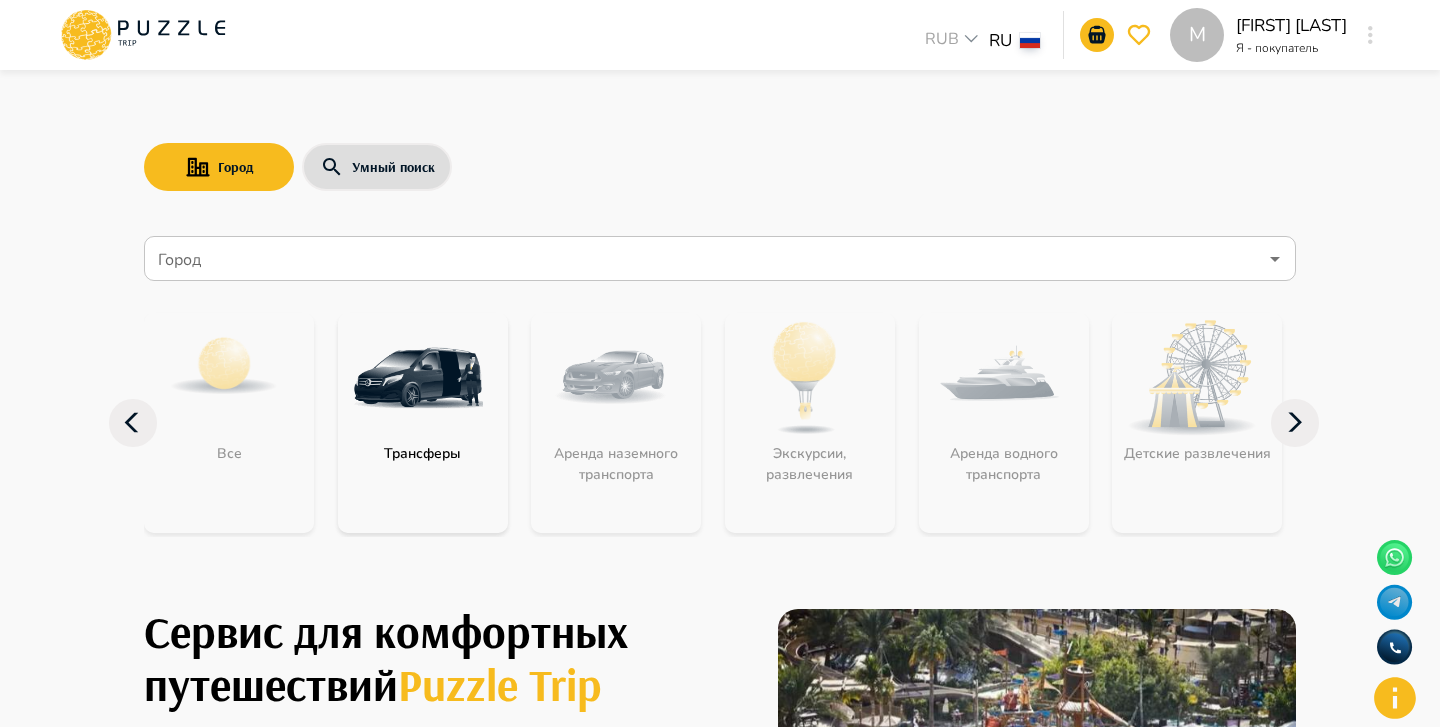 click at bounding box center [418, 378] 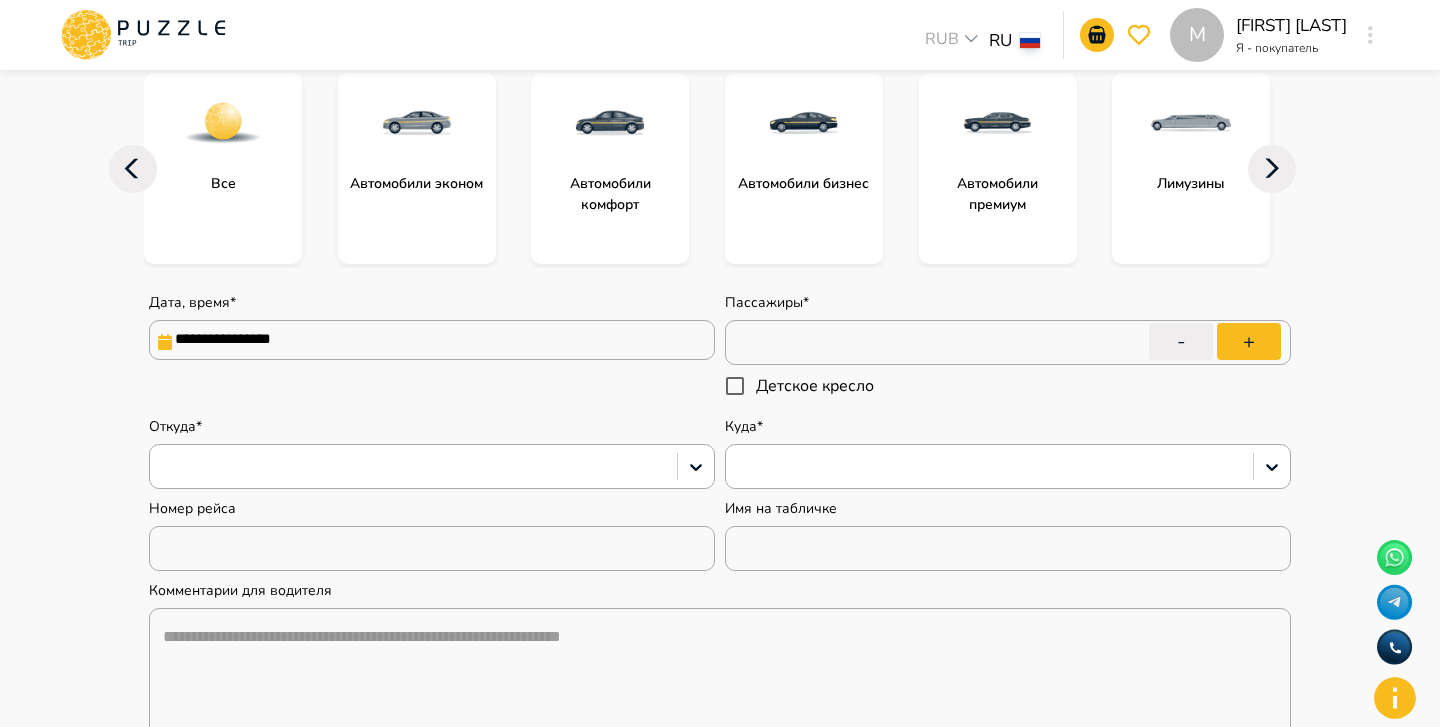 type on "*" 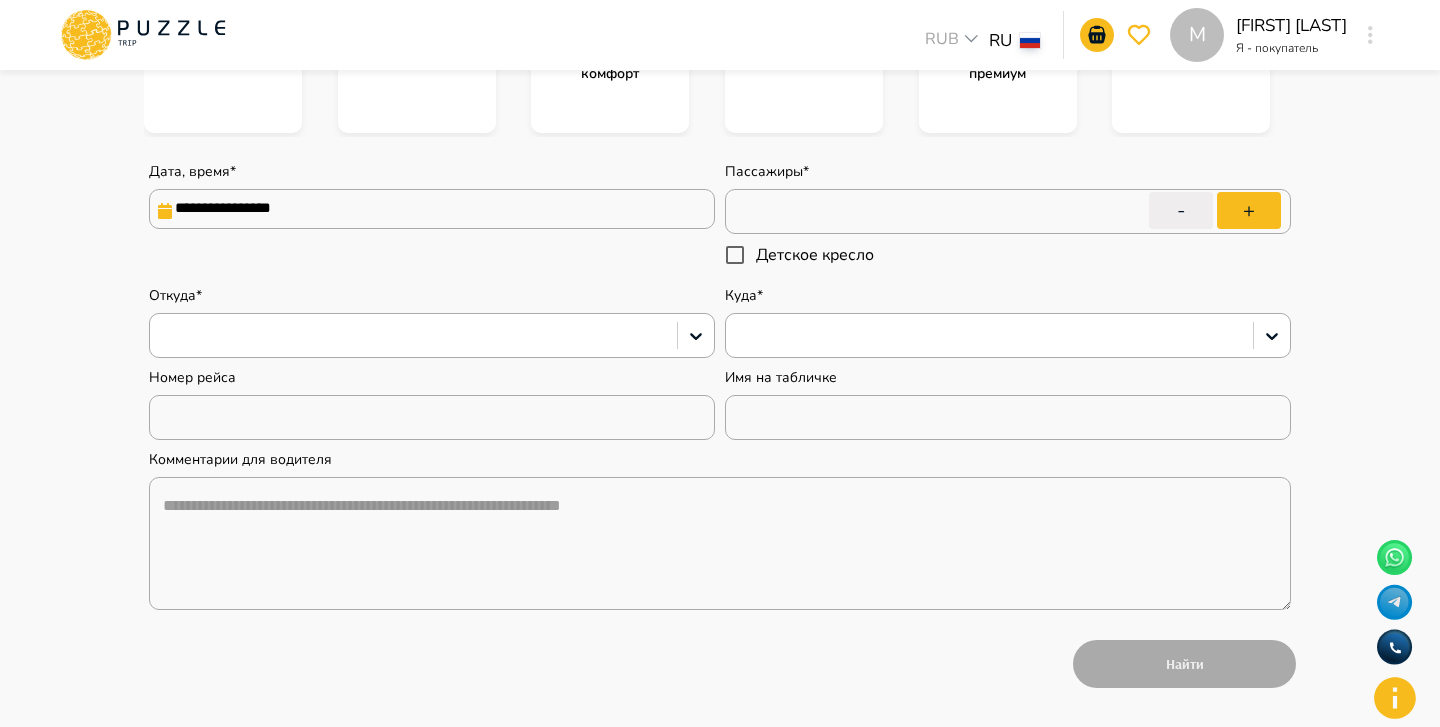 scroll, scrollTop: 392, scrollLeft: 0, axis: vertical 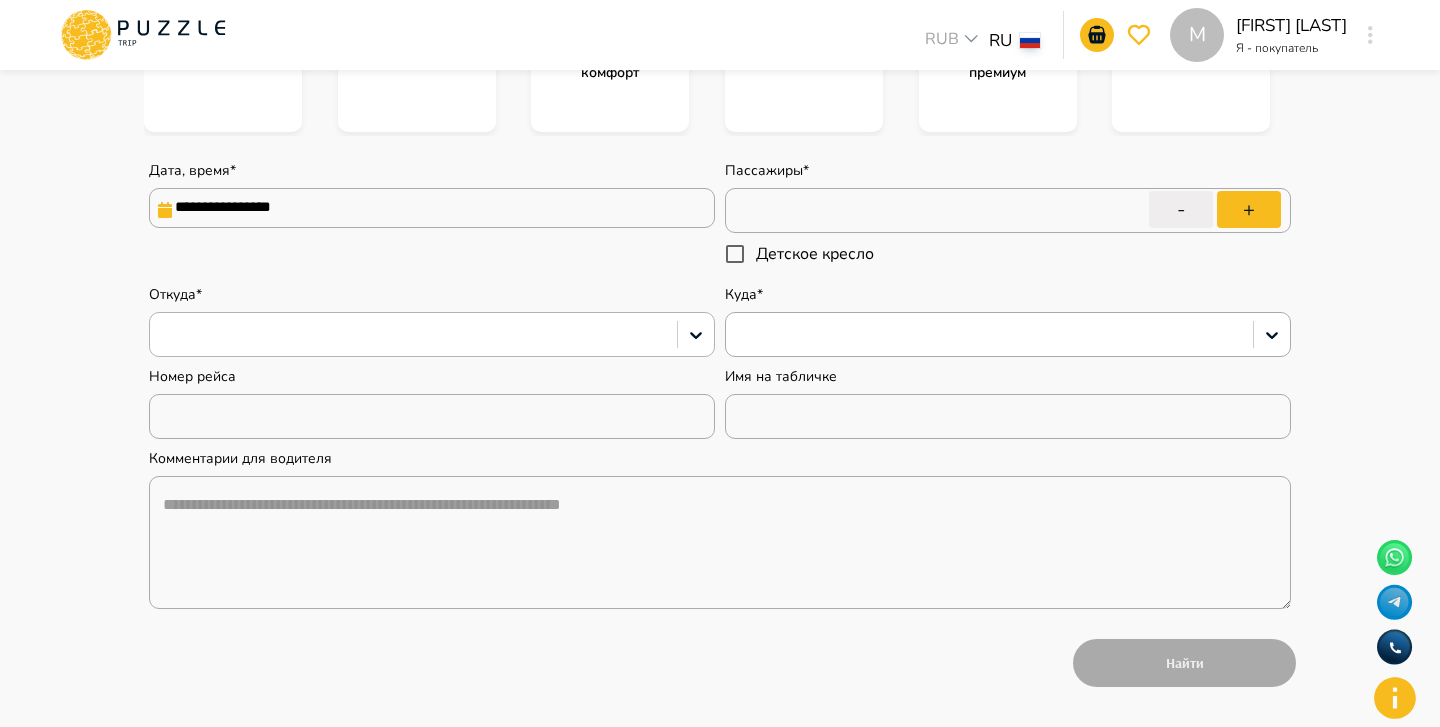 click at bounding box center (413, 335) 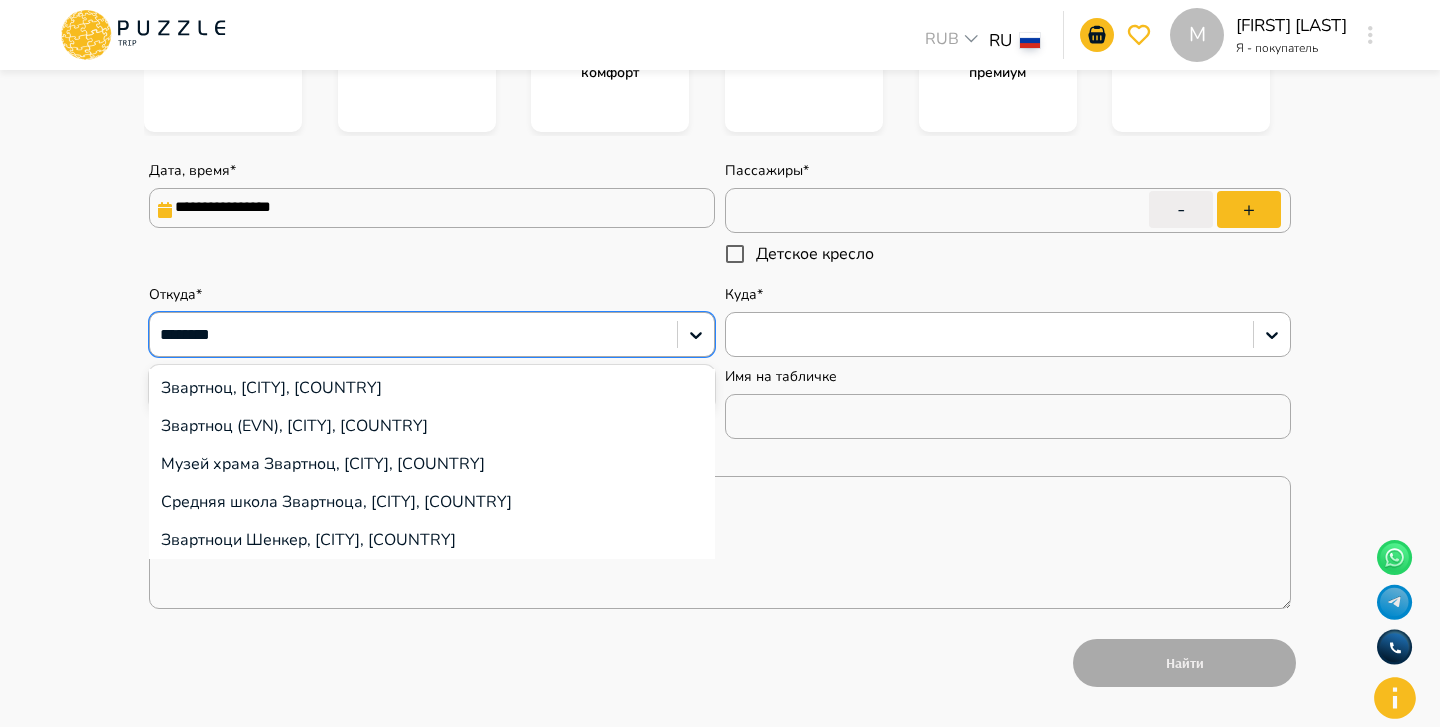 type on "********" 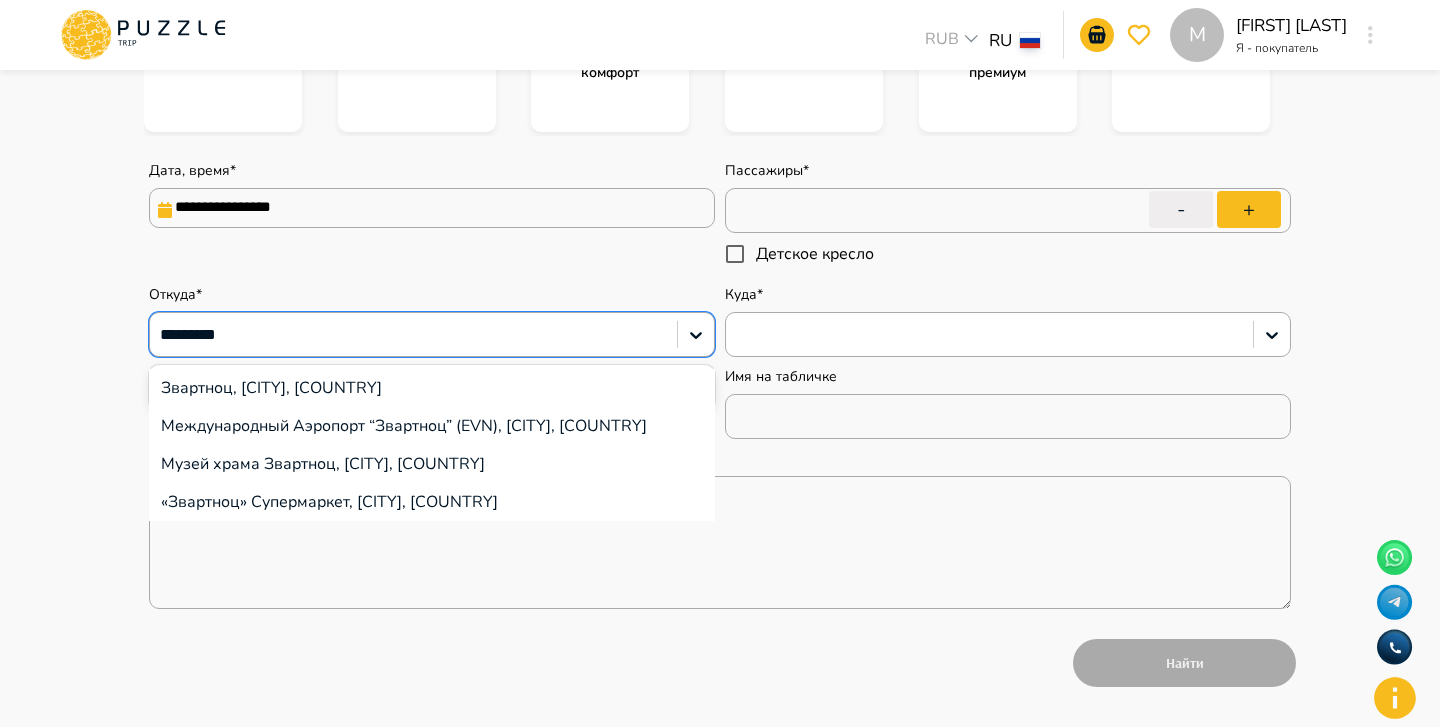 click on "Международный Аэропорт “Звартноц” (EVN), [CITY], [COUNTRY]" at bounding box center [432, 426] 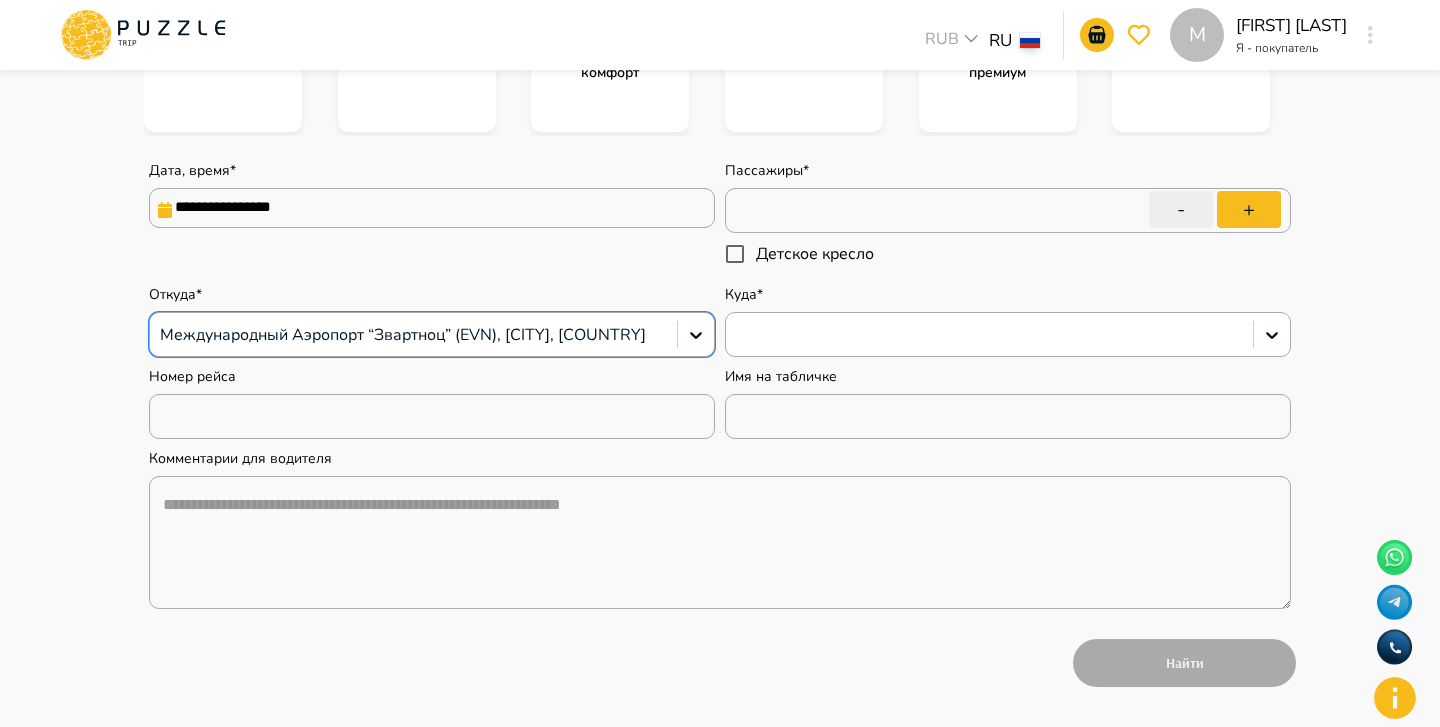 click on "Куда*" at bounding box center [1008, 321] 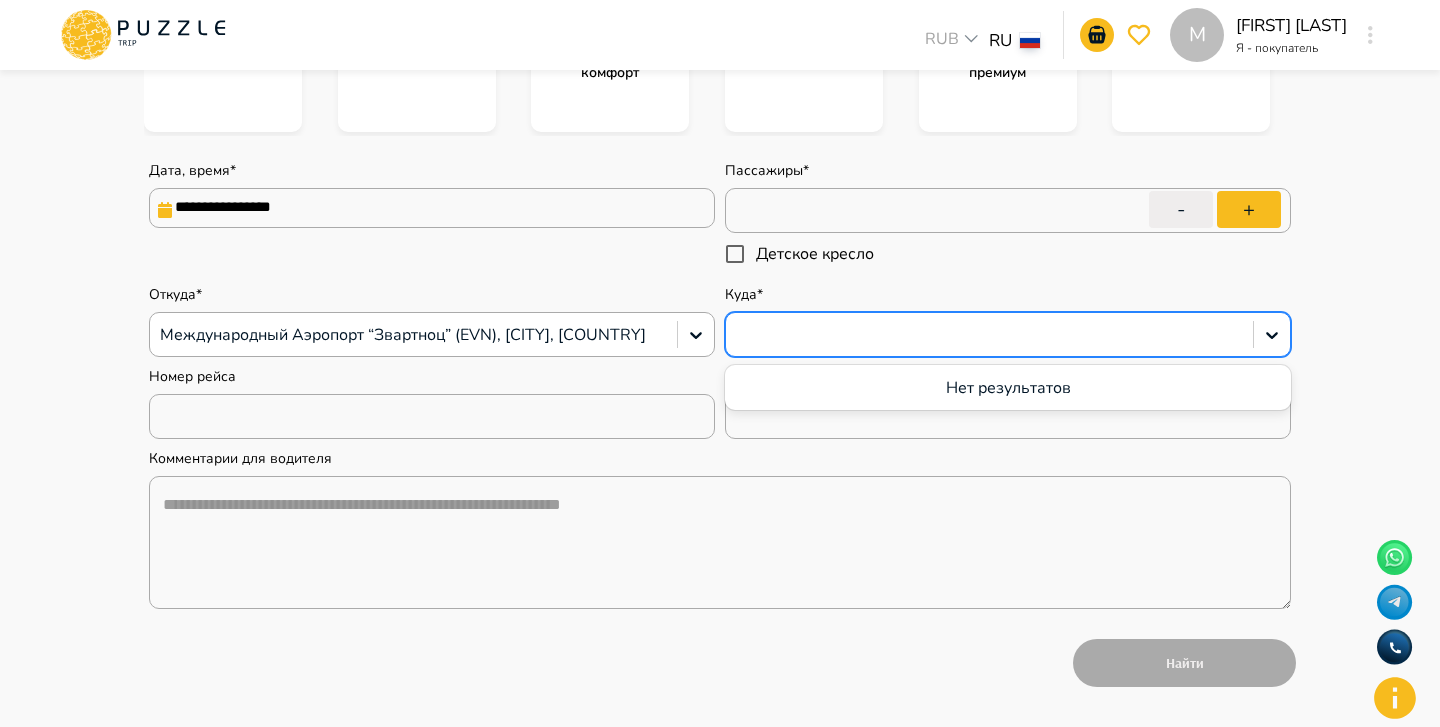 click at bounding box center (989, 335) 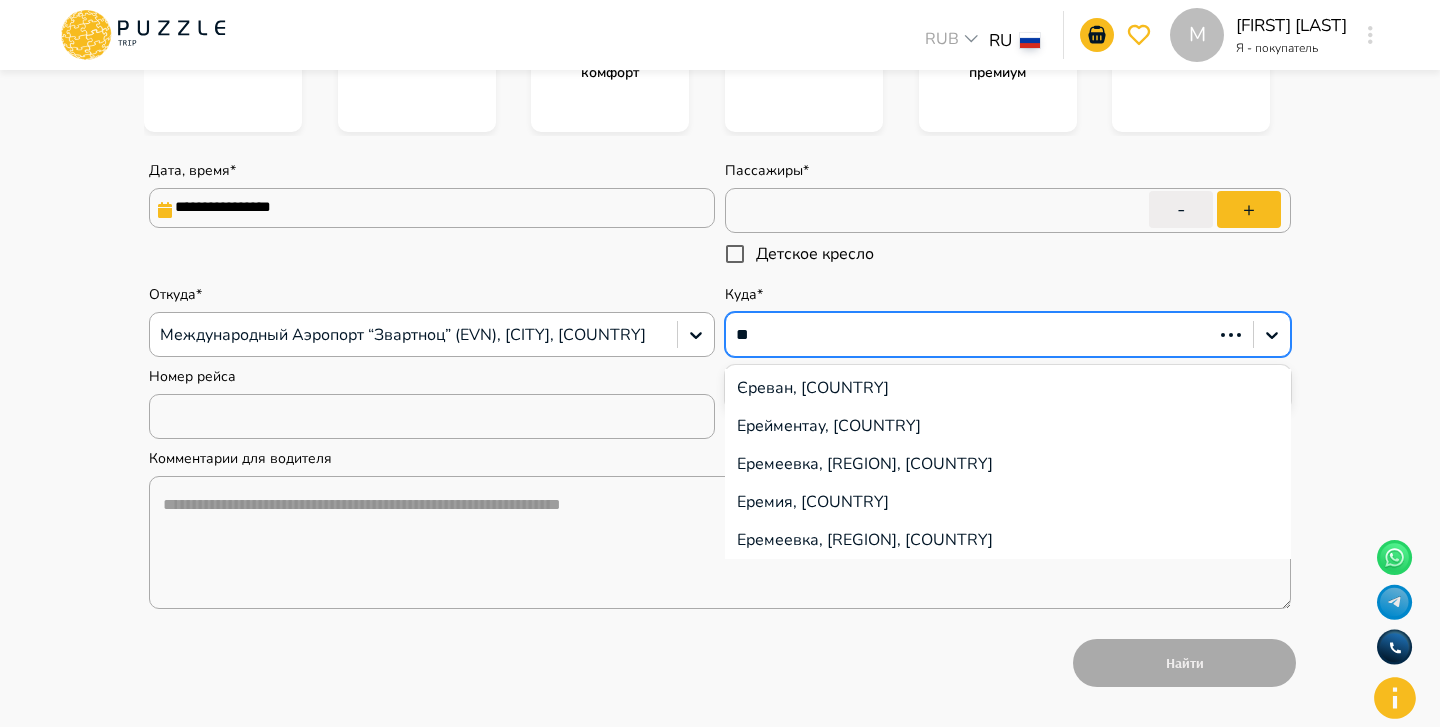 type on "*" 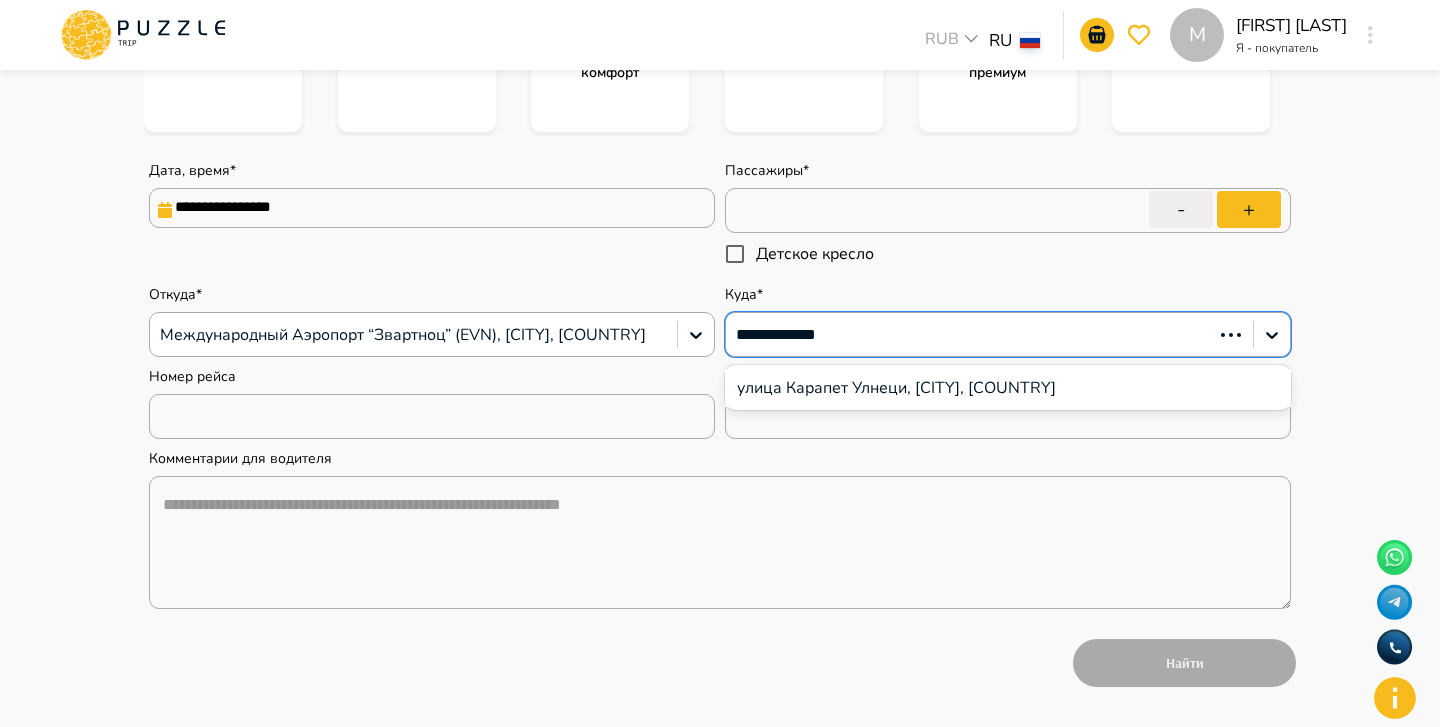 type on "**********" 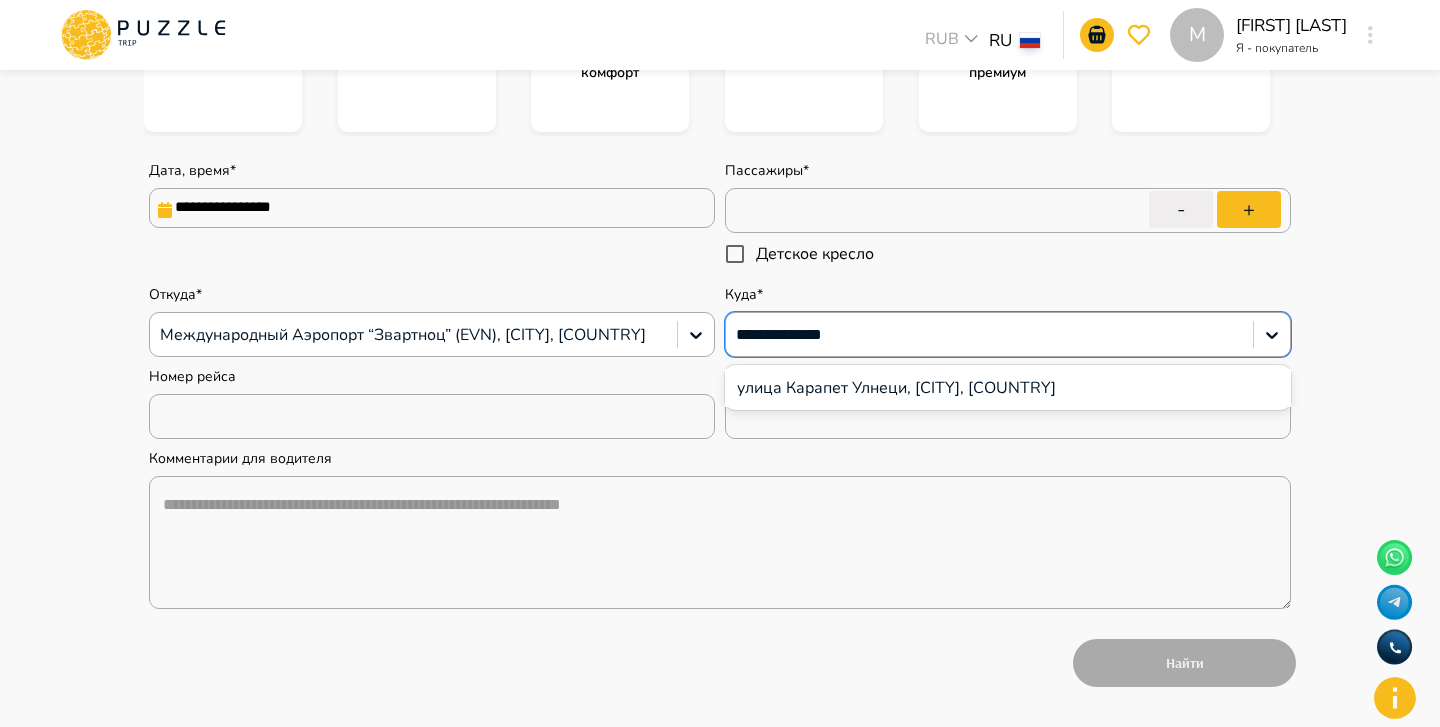 click on "улица Карапет Улнеци, [CITY], [COUNTRY]" at bounding box center (1008, 388) 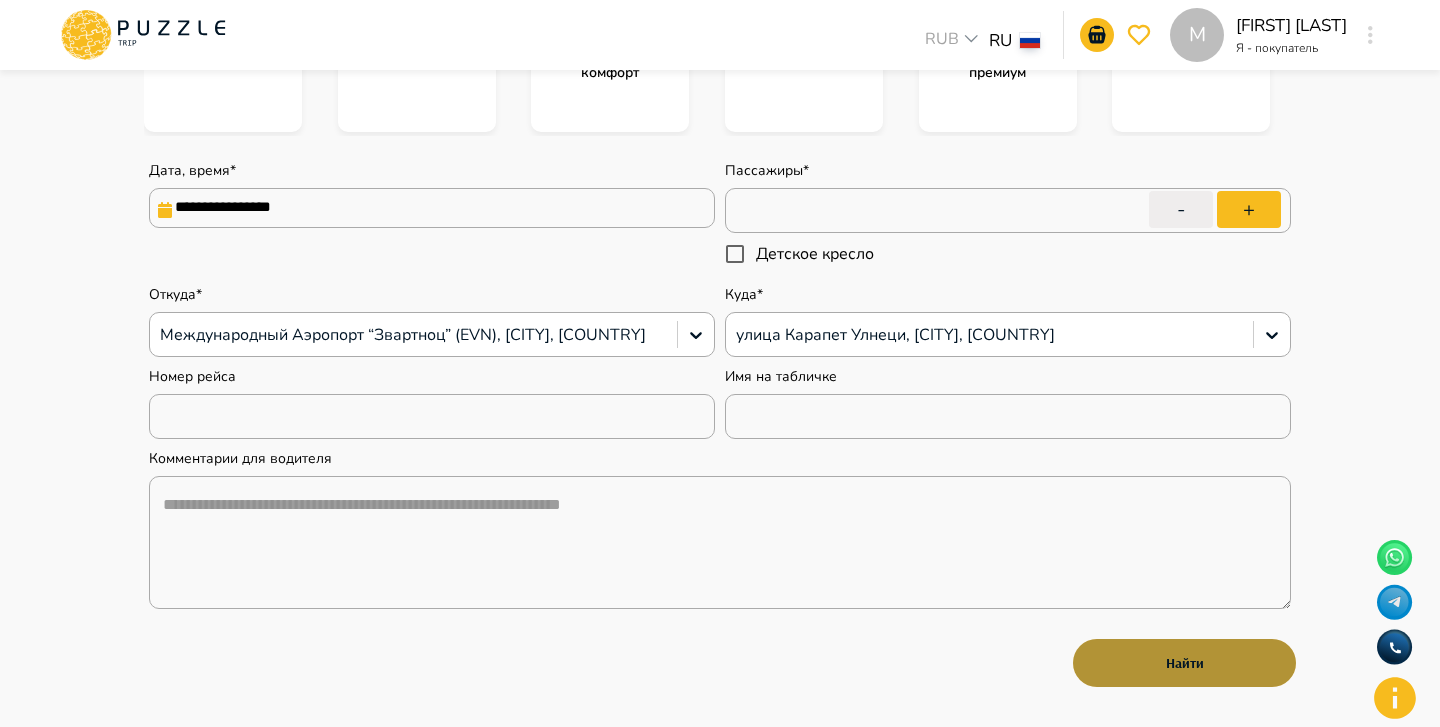 click on "Найти" at bounding box center (1184, 663) 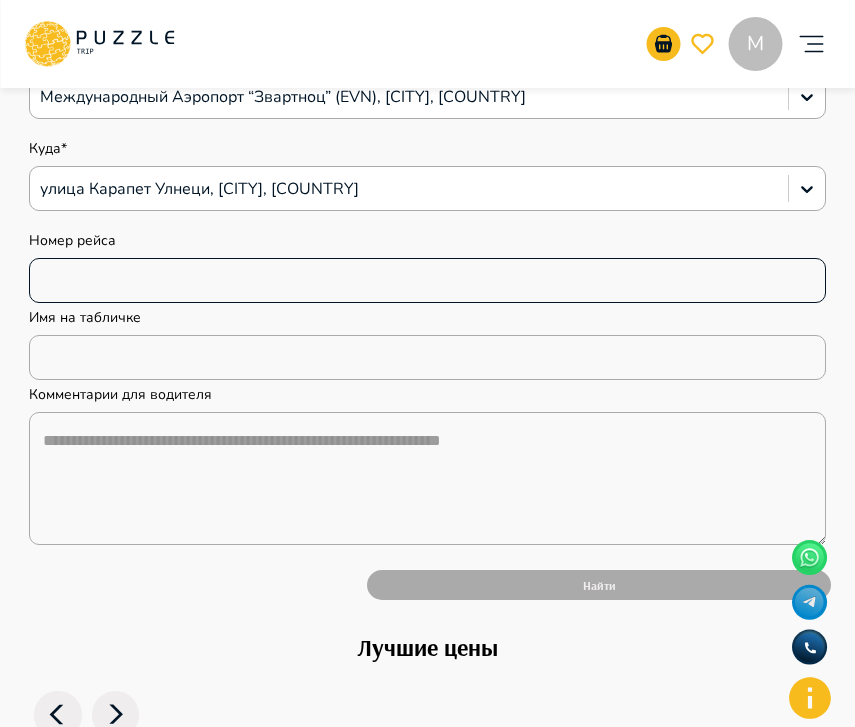 scroll, scrollTop: 686, scrollLeft: 0, axis: vertical 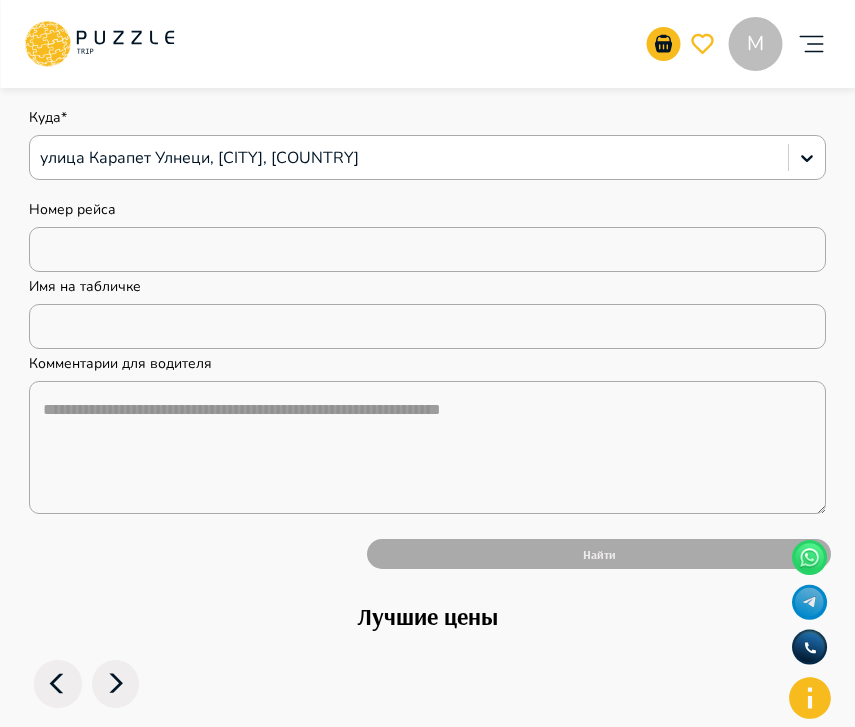 click on "Найти" at bounding box center [427, 554] 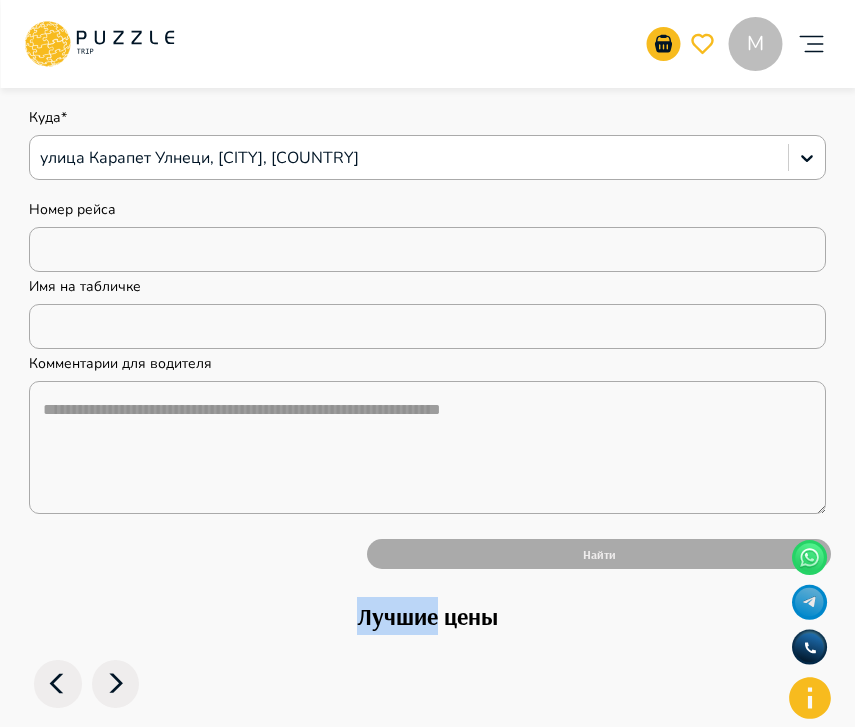 click on "Найти" at bounding box center [427, 554] 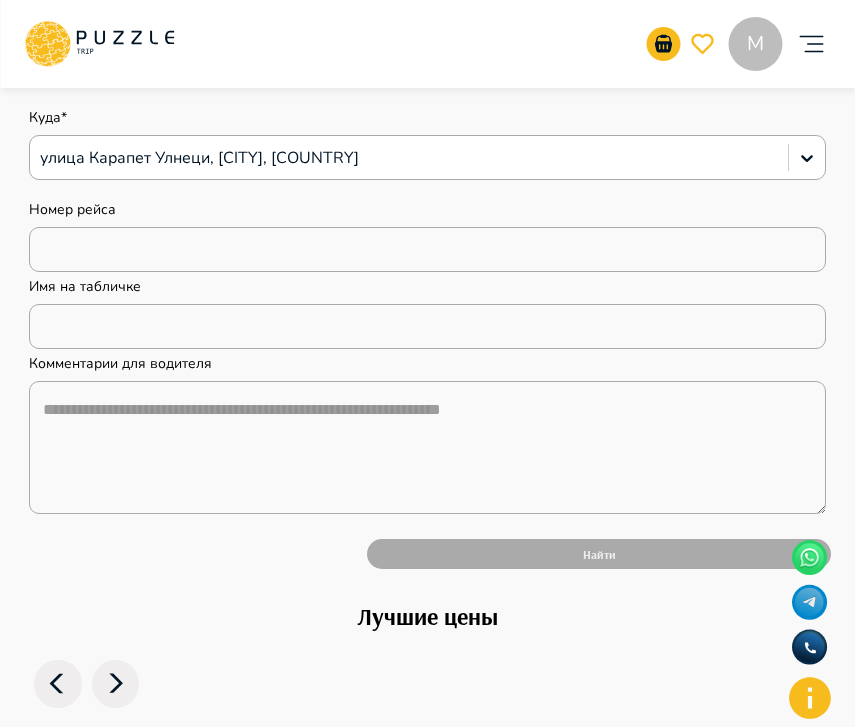 click on "Найти" at bounding box center (427, 554) 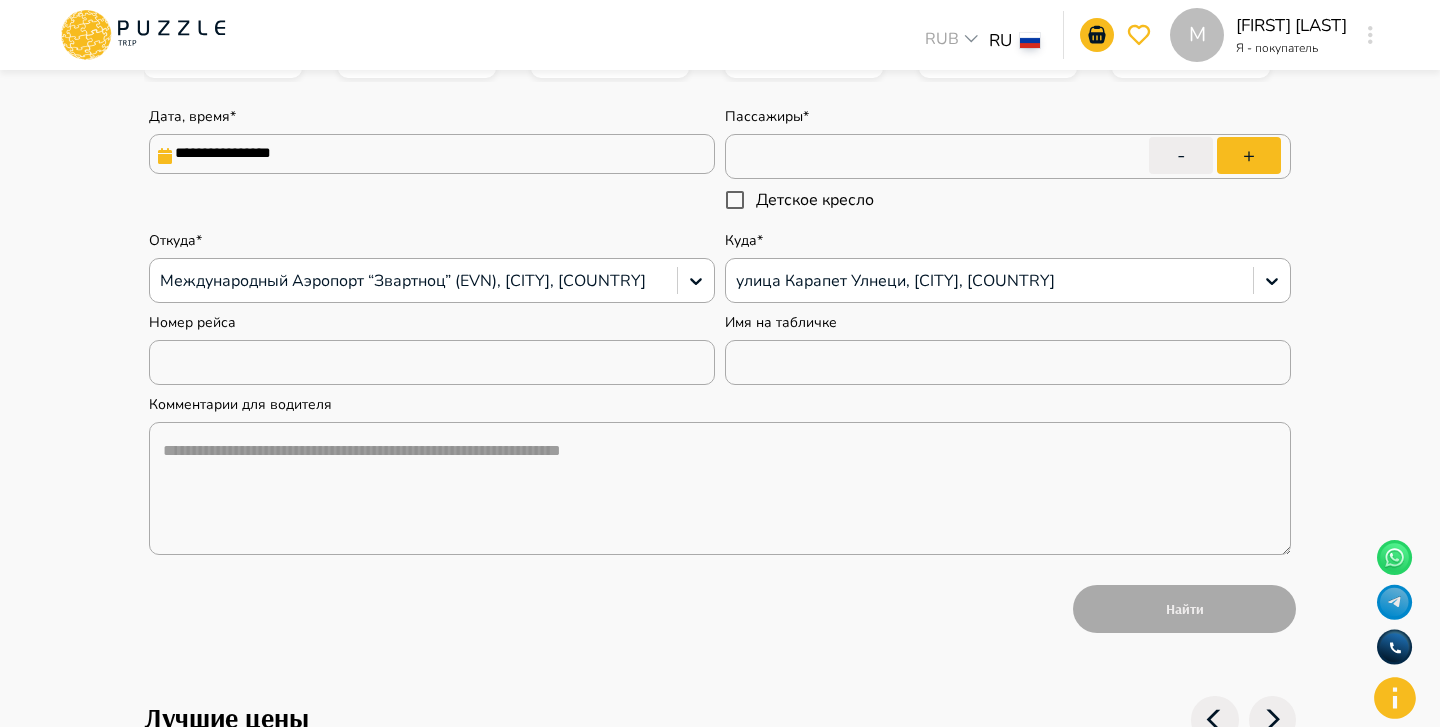 scroll, scrollTop: 445, scrollLeft: 0, axis: vertical 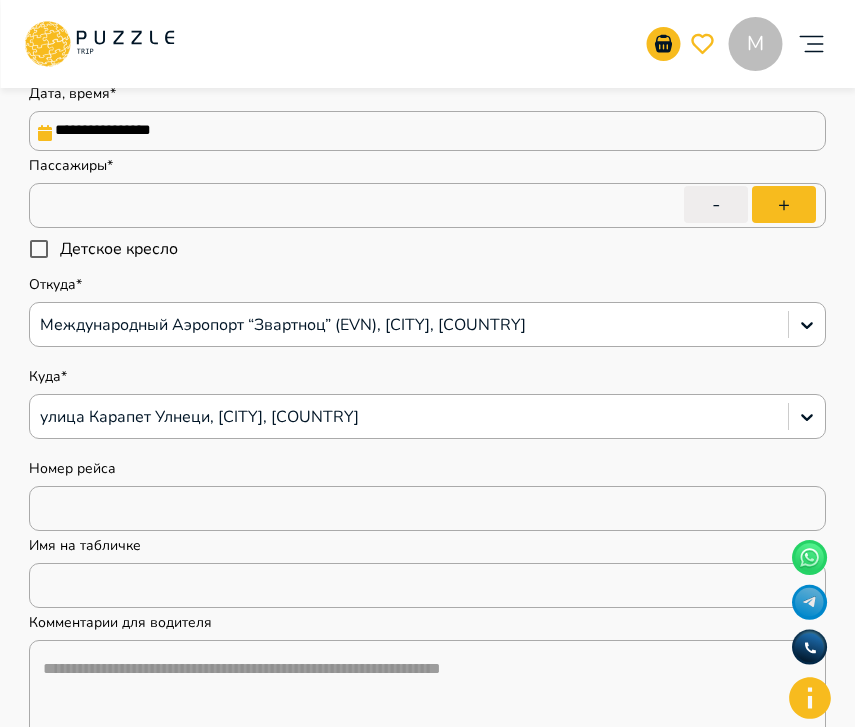 type on "*" 